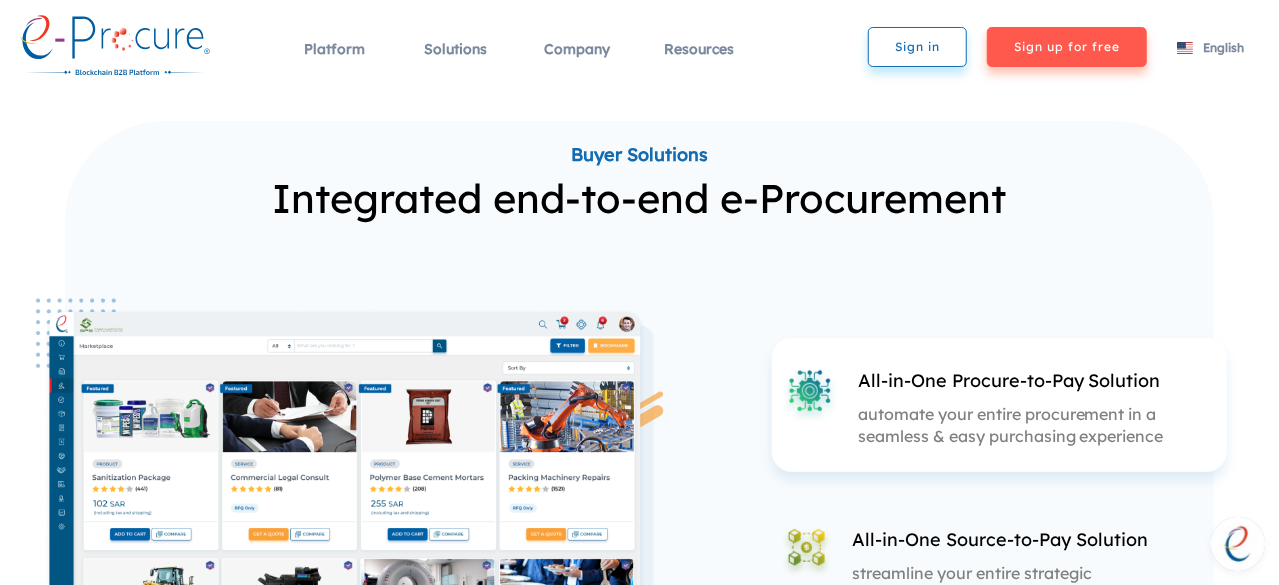 scroll, scrollTop: 0, scrollLeft: 0, axis: both 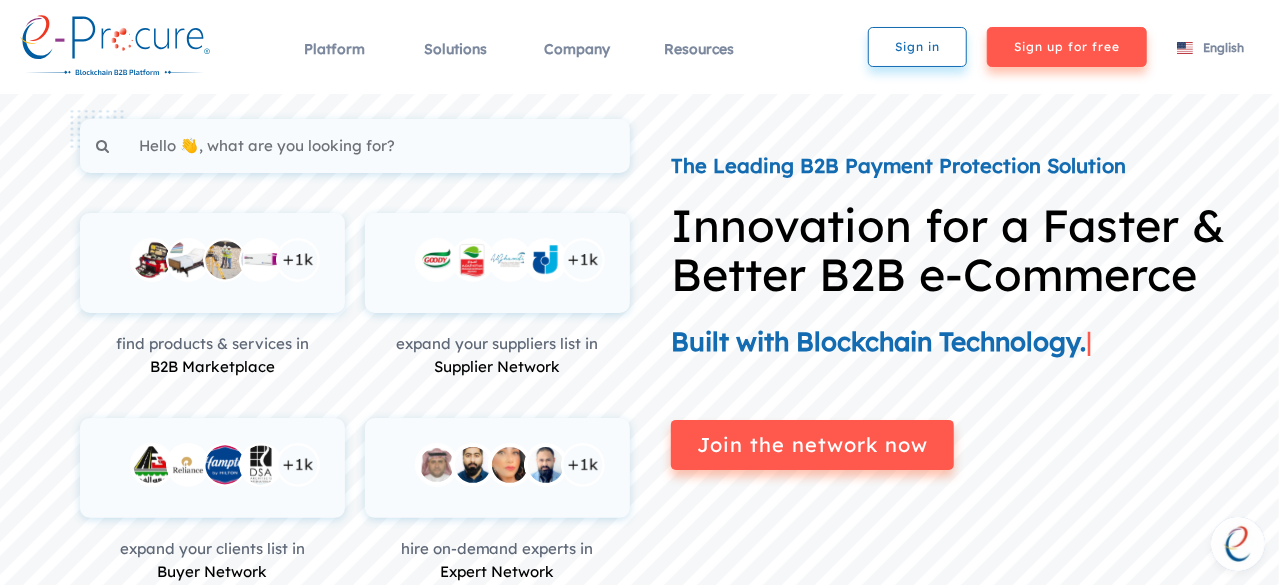 click on "Sign in" at bounding box center (917, 47) 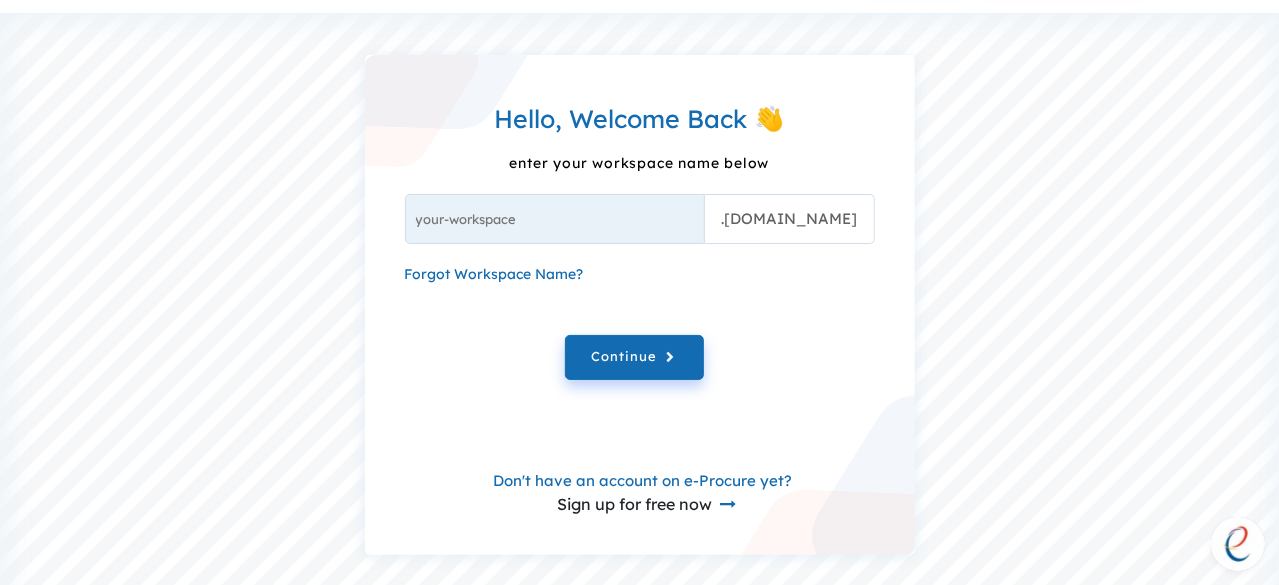 scroll, scrollTop: 100, scrollLeft: 0, axis: vertical 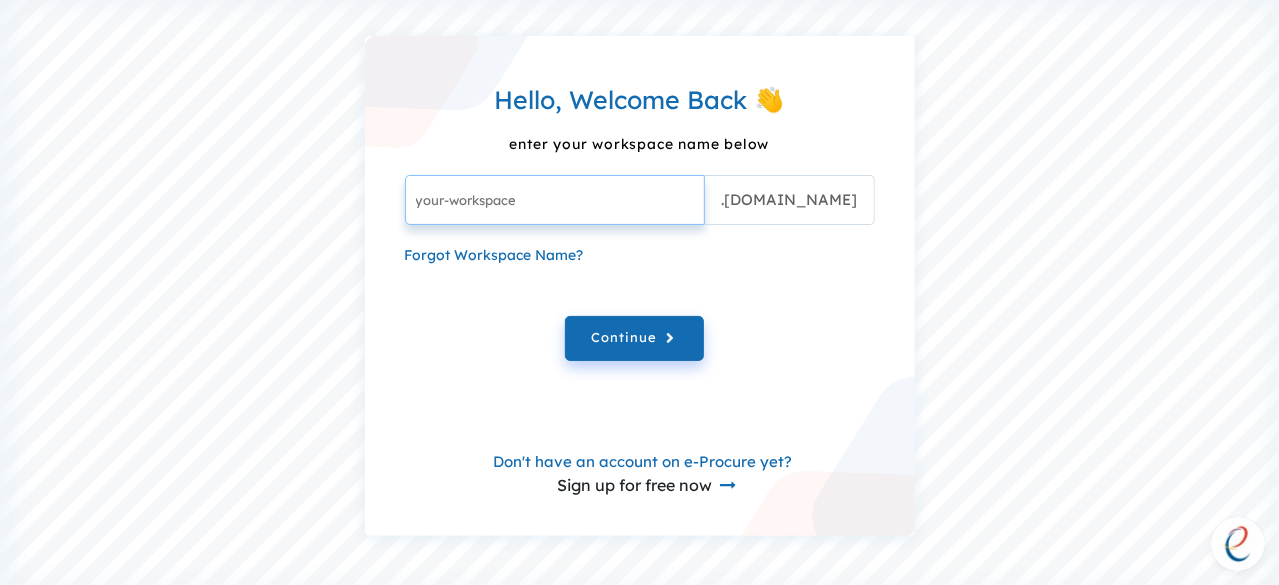 click at bounding box center (555, 200) 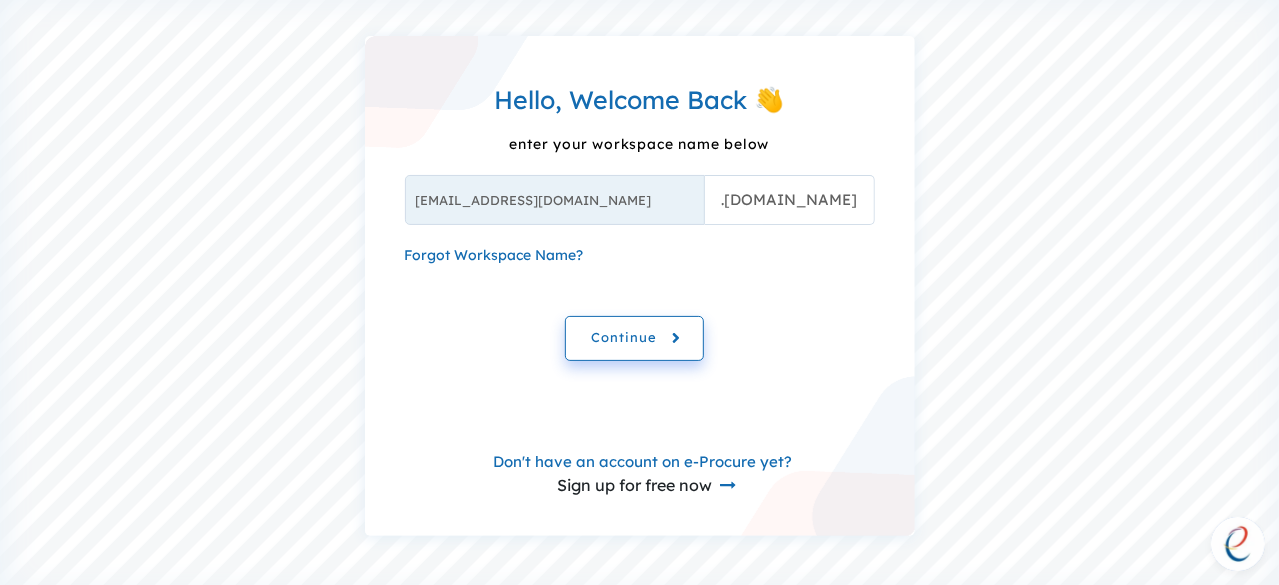 click on "Continue" at bounding box center (634, 338) 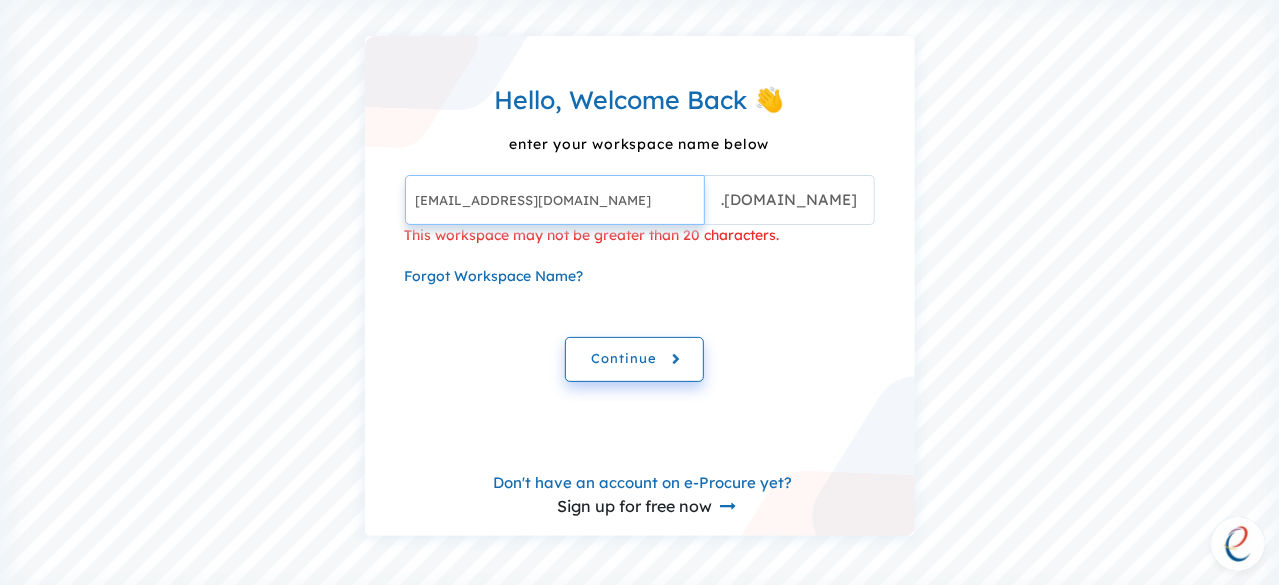 click on "[EMAIL_ADDRESS][DOMAIN_NAME]" at bounding box center [555, 200] 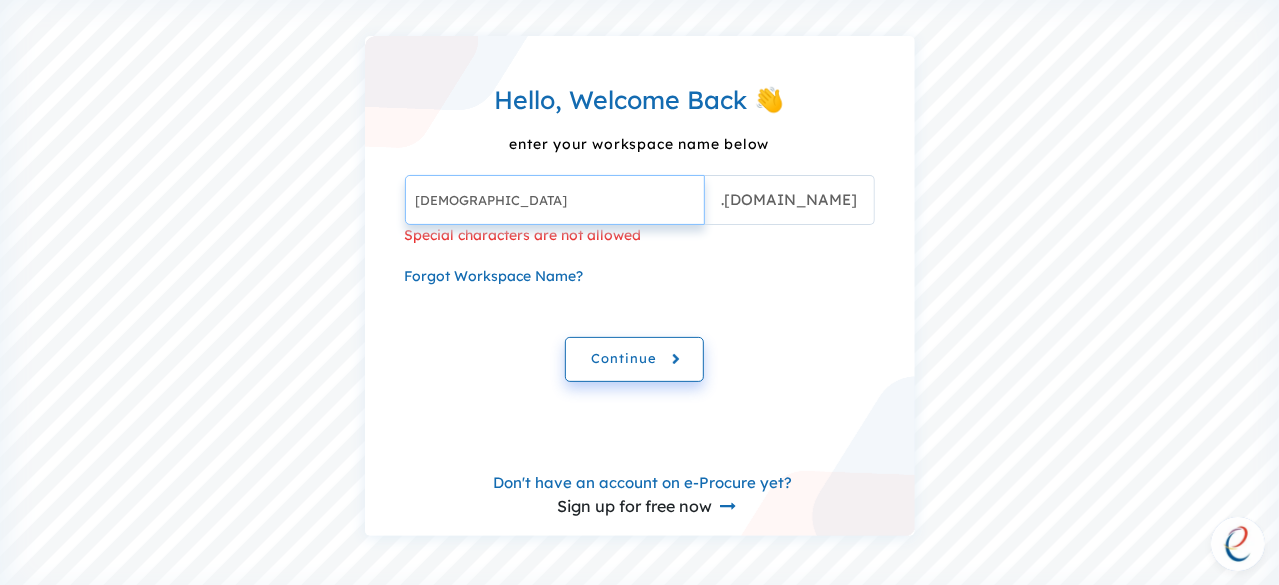 type on "ل" 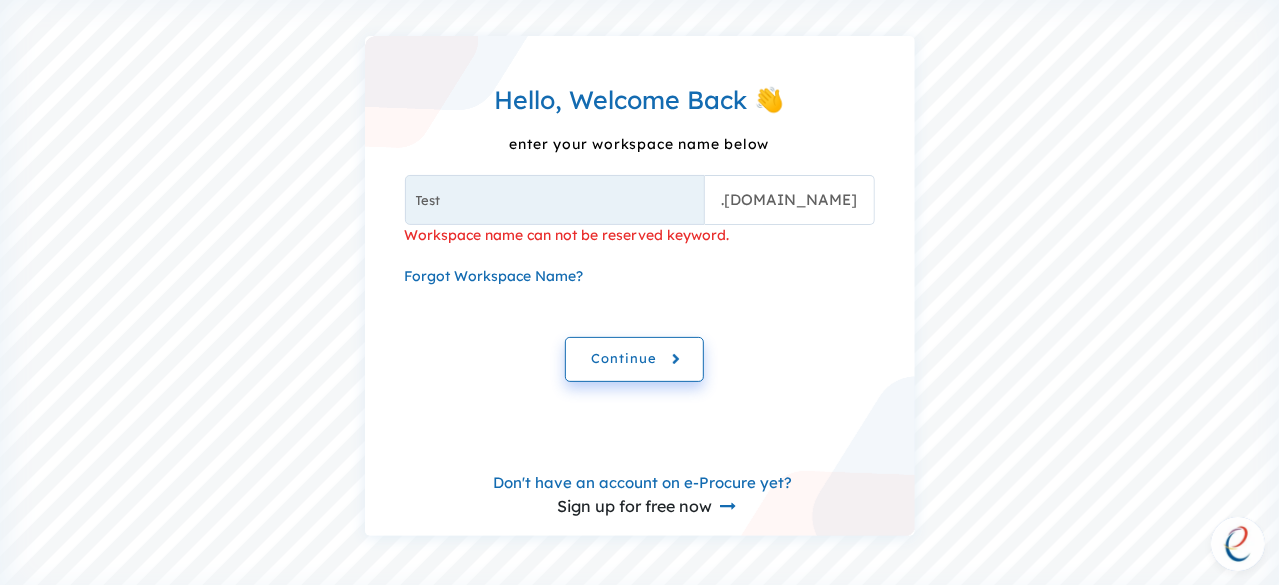 click 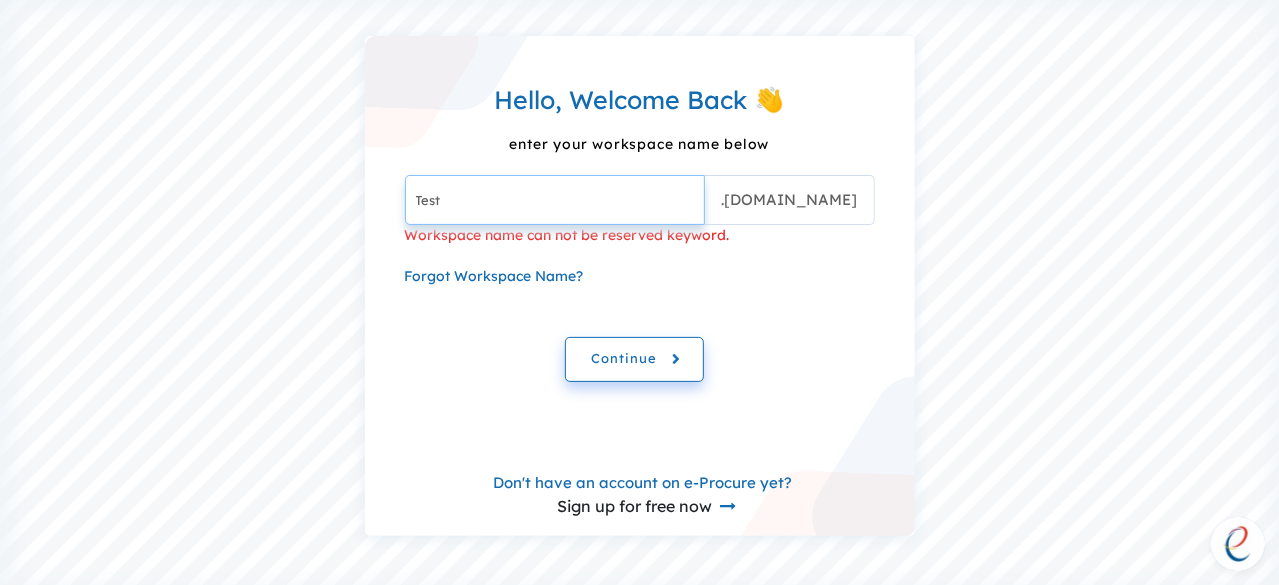 click on "Test" at bounding box center (555, 200) 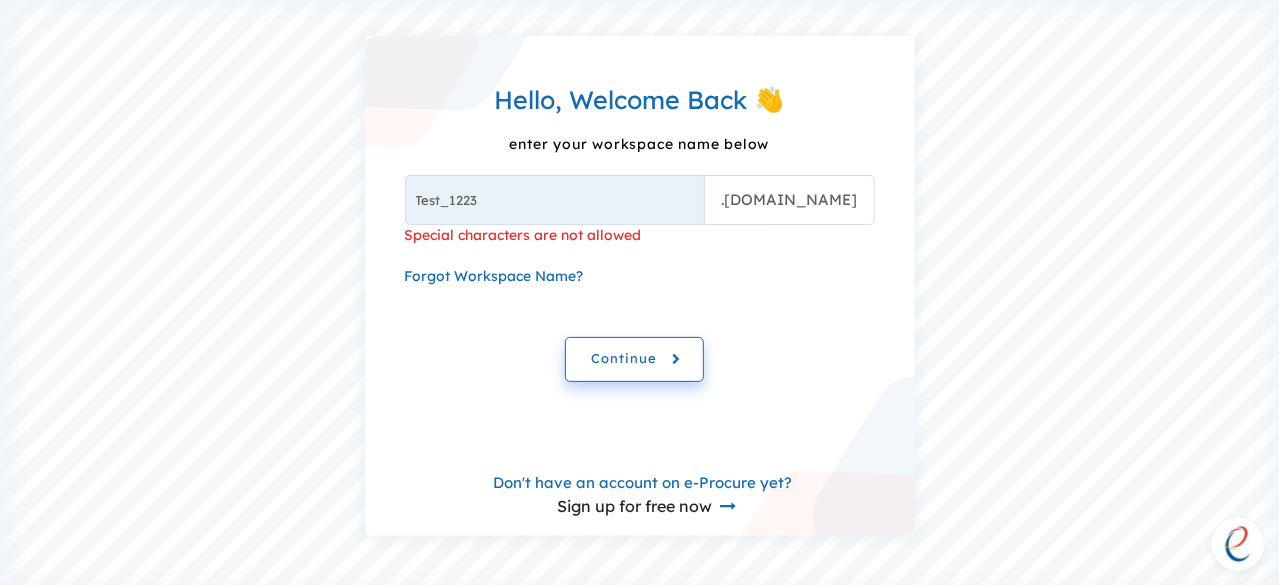 click on "Continue" at bounding box center [634, 359] 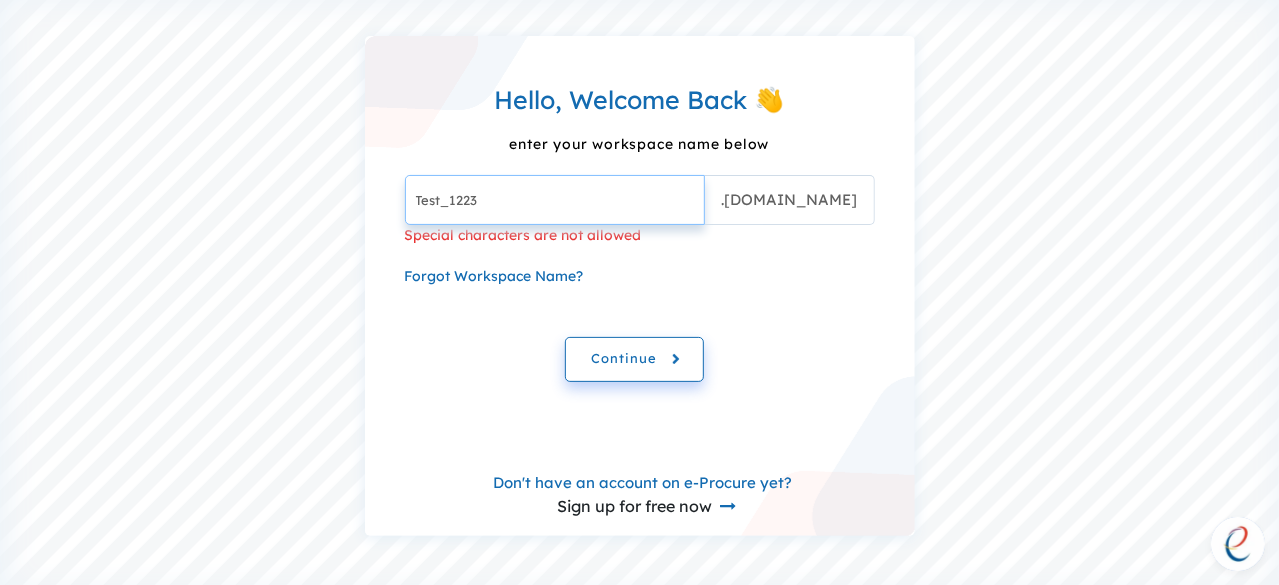 click on "Test_1223" at bounding box center (555, 200) 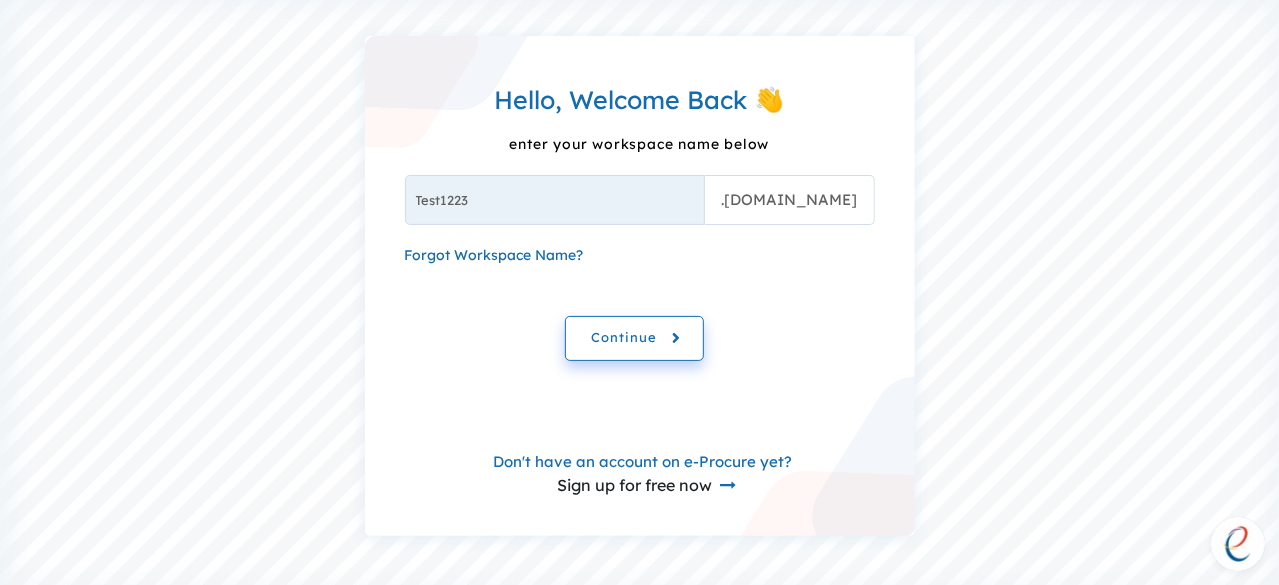click on "Continue" at bounding box center (634, 338) 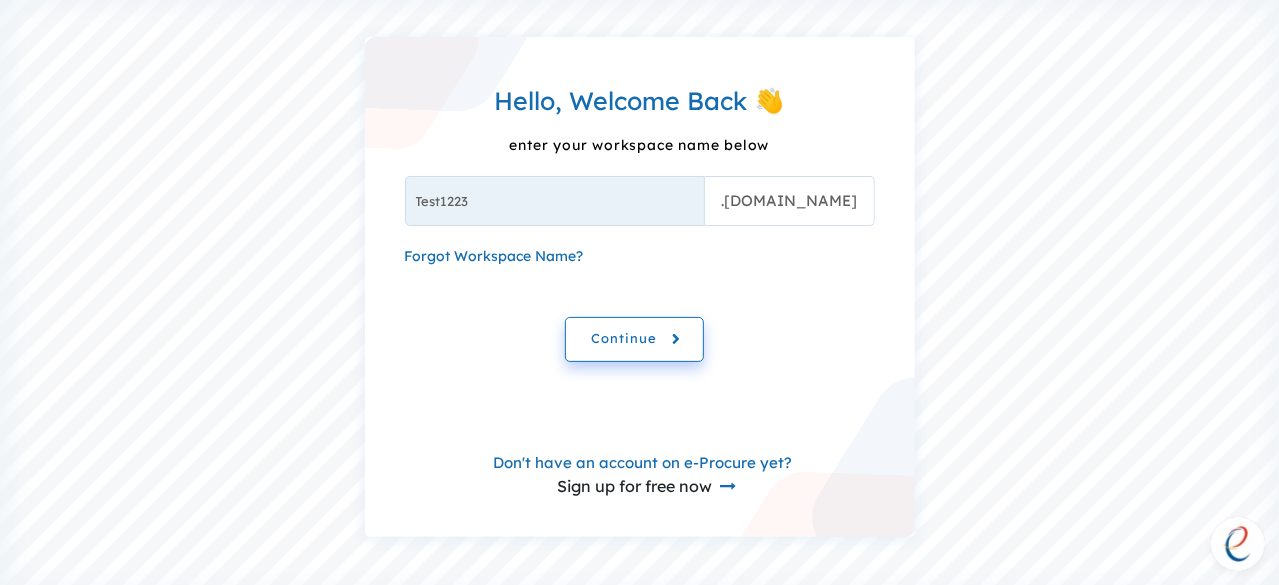 scroll, scrollTop: 0, scrollLeft: 0, axis: both 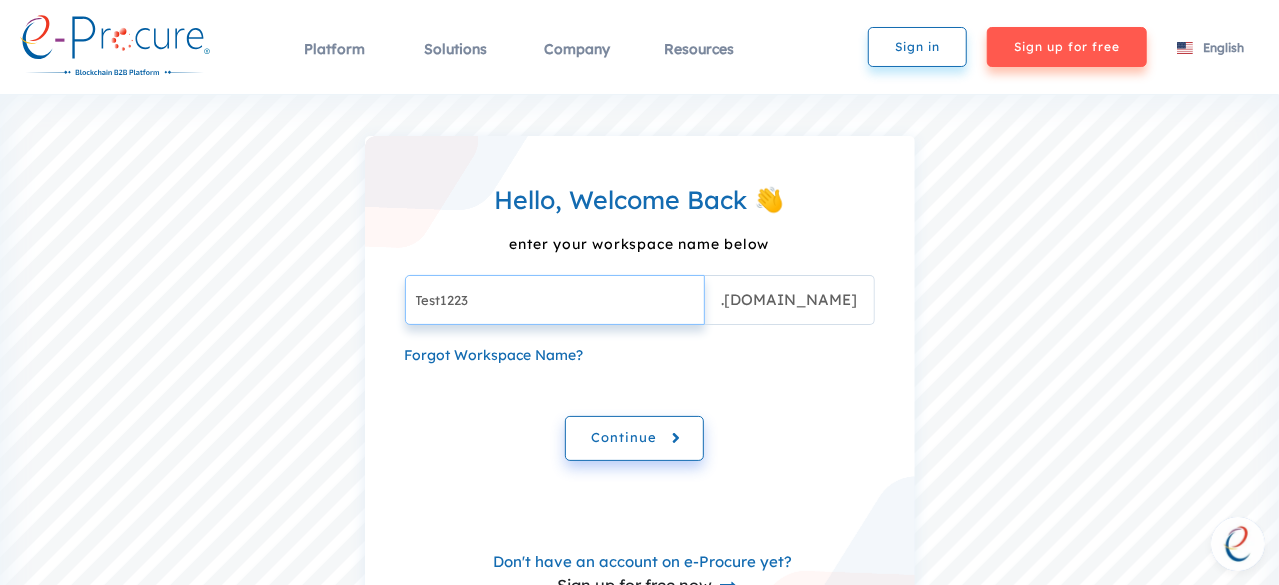 click on "Test1223" at bounding box center [555, 300] 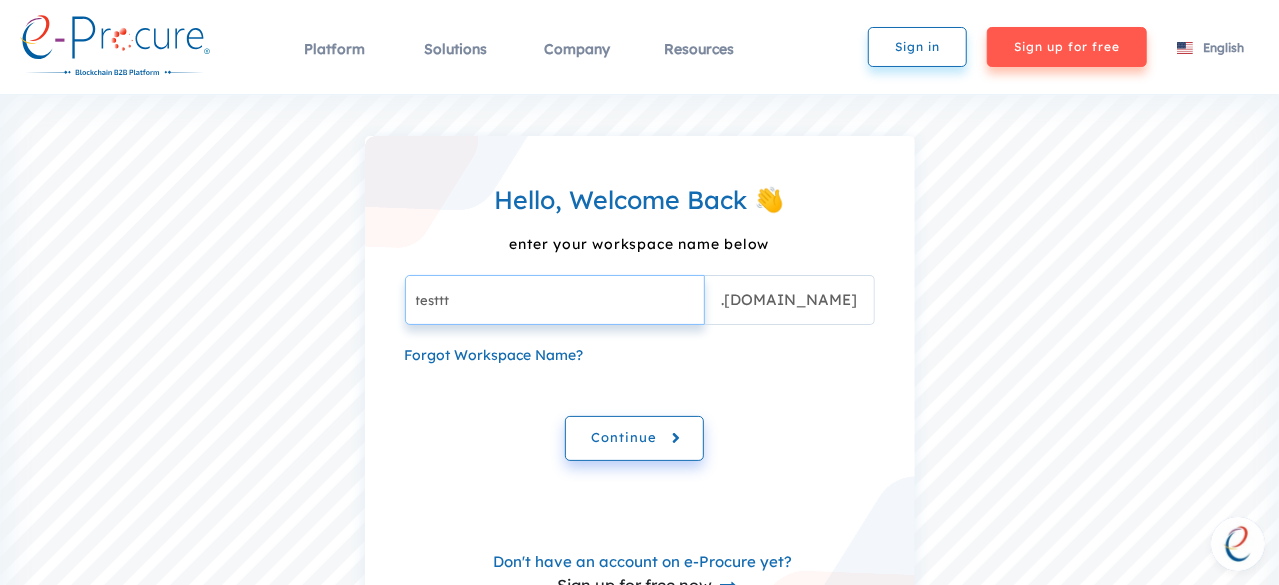 type on "testtt" 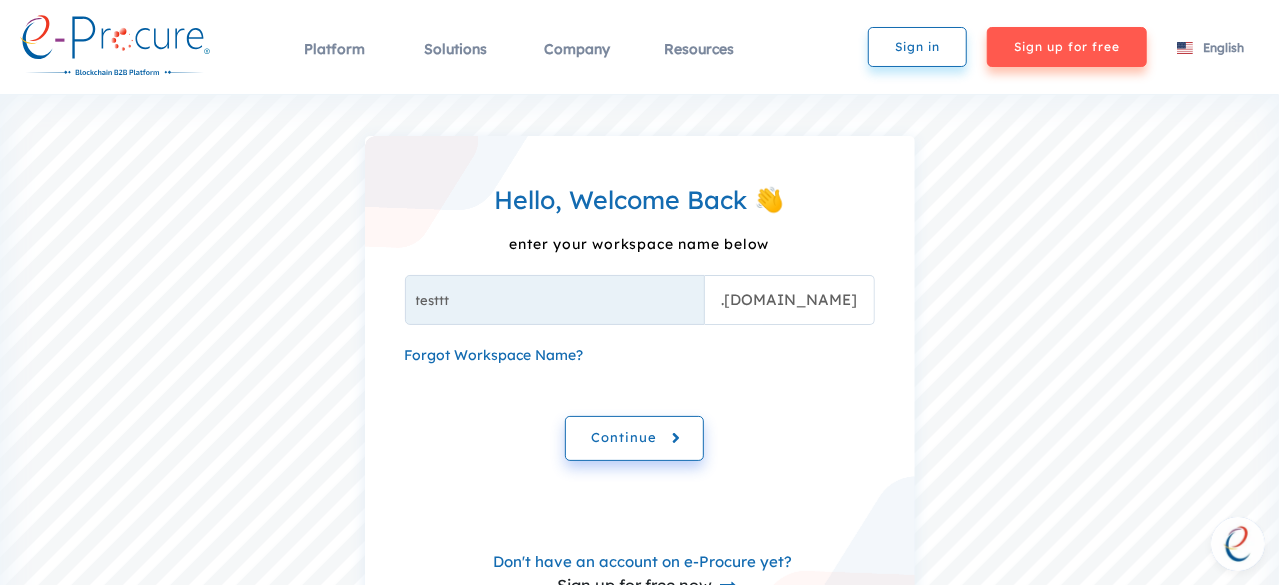 click on "Continue" at bounding box center (634, 438) 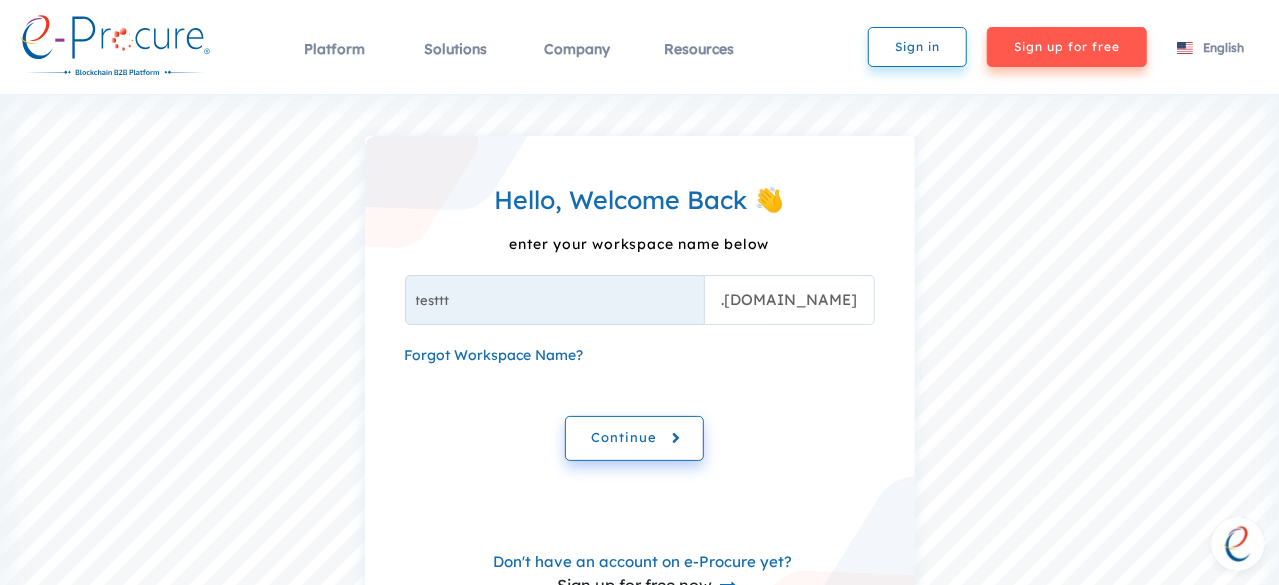 click on "Continue" at bounding box center [634, 438] 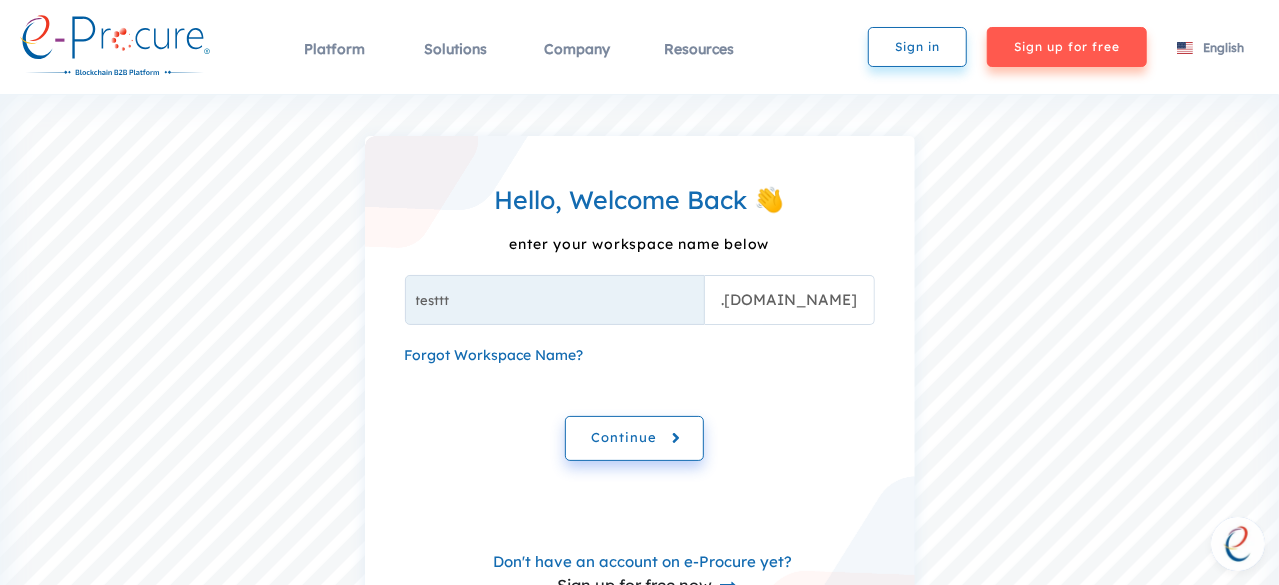 click on "Continue" at bounding box center (634, 438) 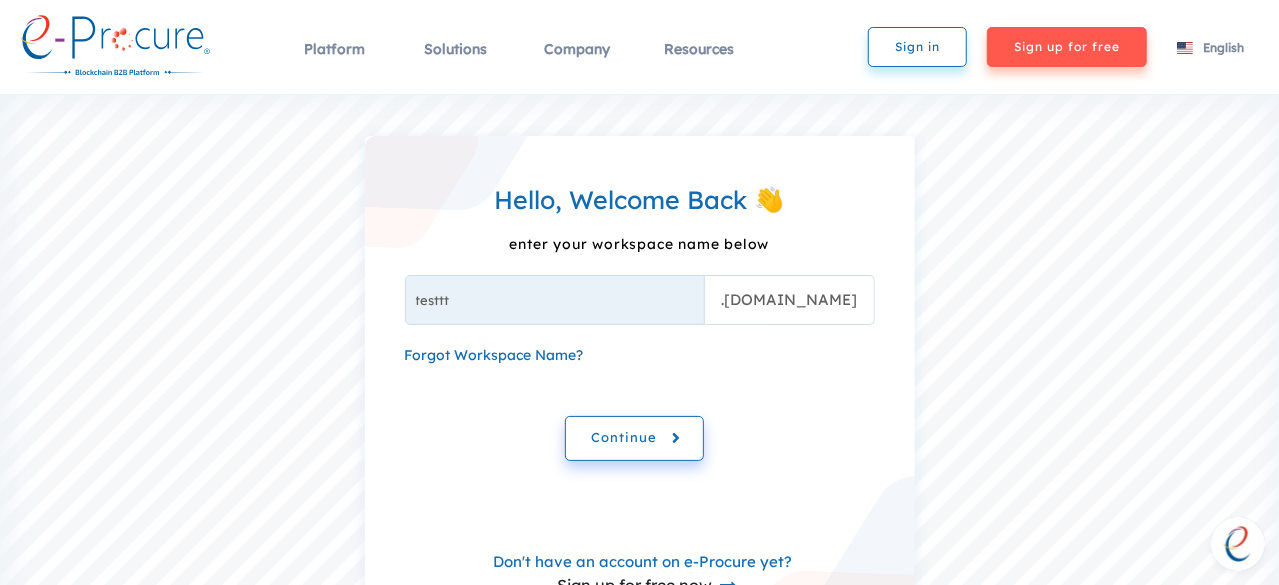 click on "Continue" at bounding box center [634, 438] 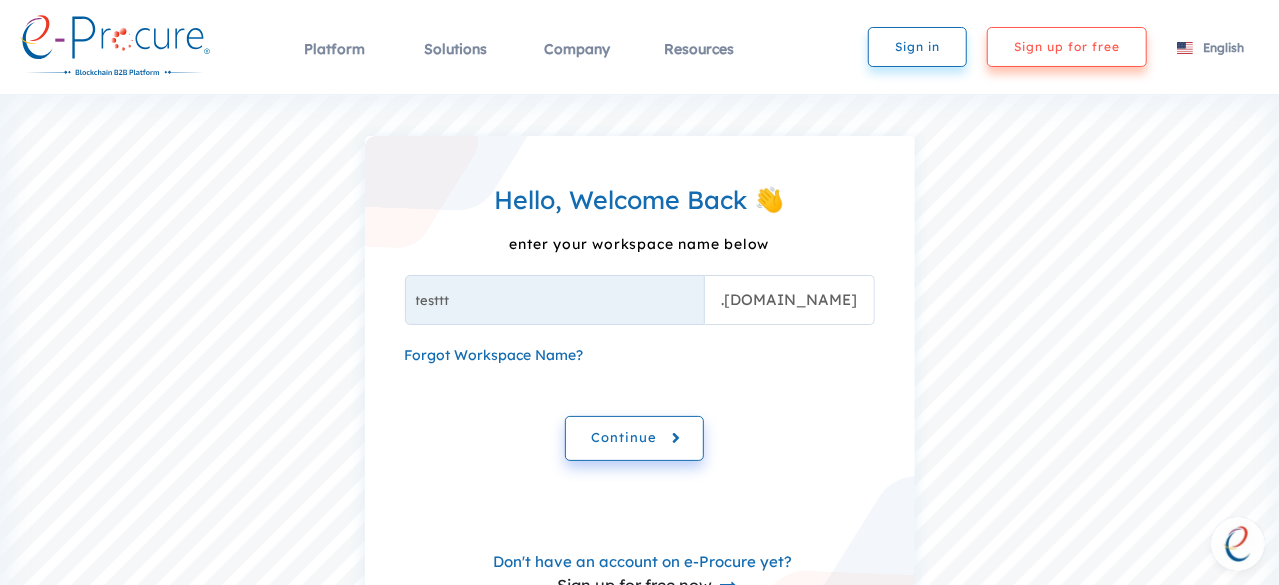 click on "Sign up for free" at bounding box center [1067, 47] 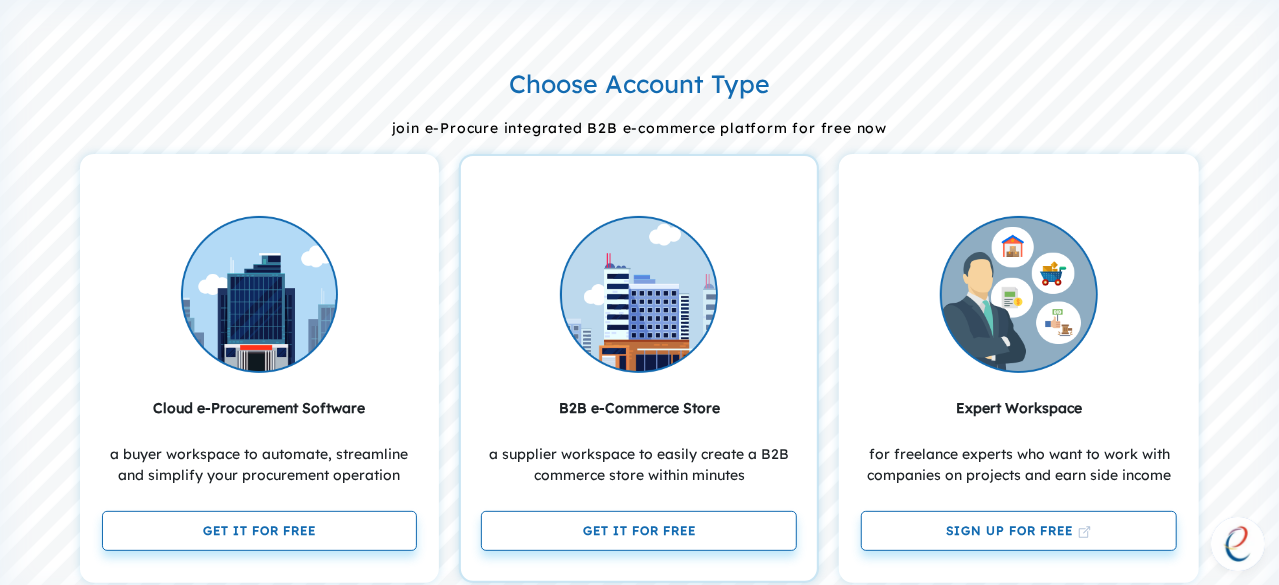 scroll, scrollTop: 200, scrollLeft: 0, axis: vertical 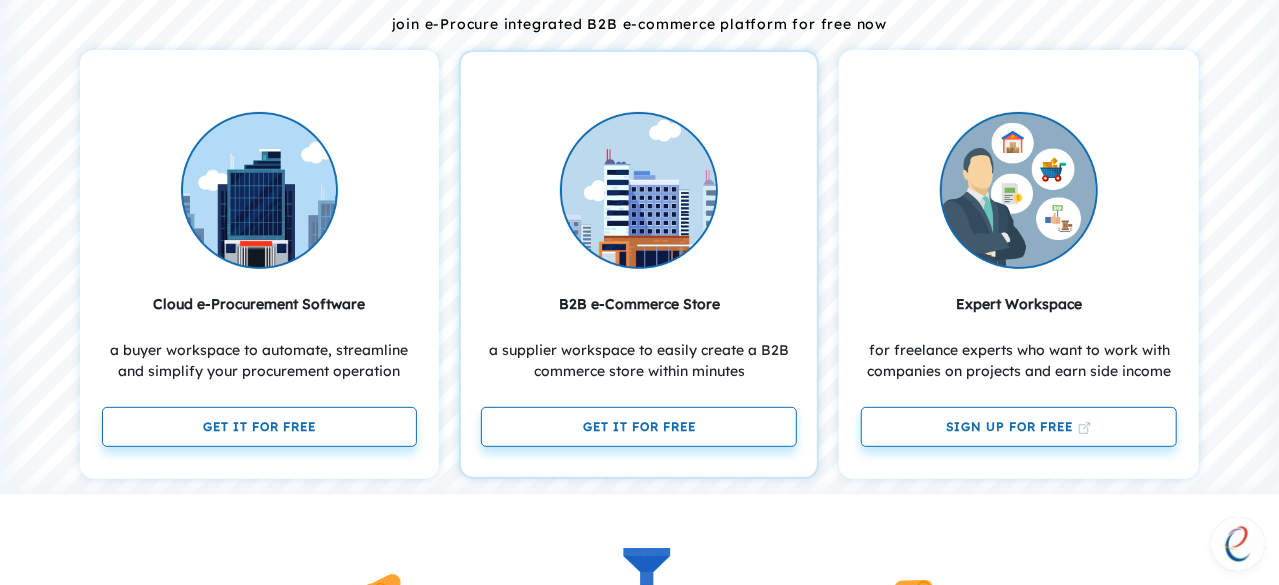 click on "Get it for free" at bounding box center [639, 427] 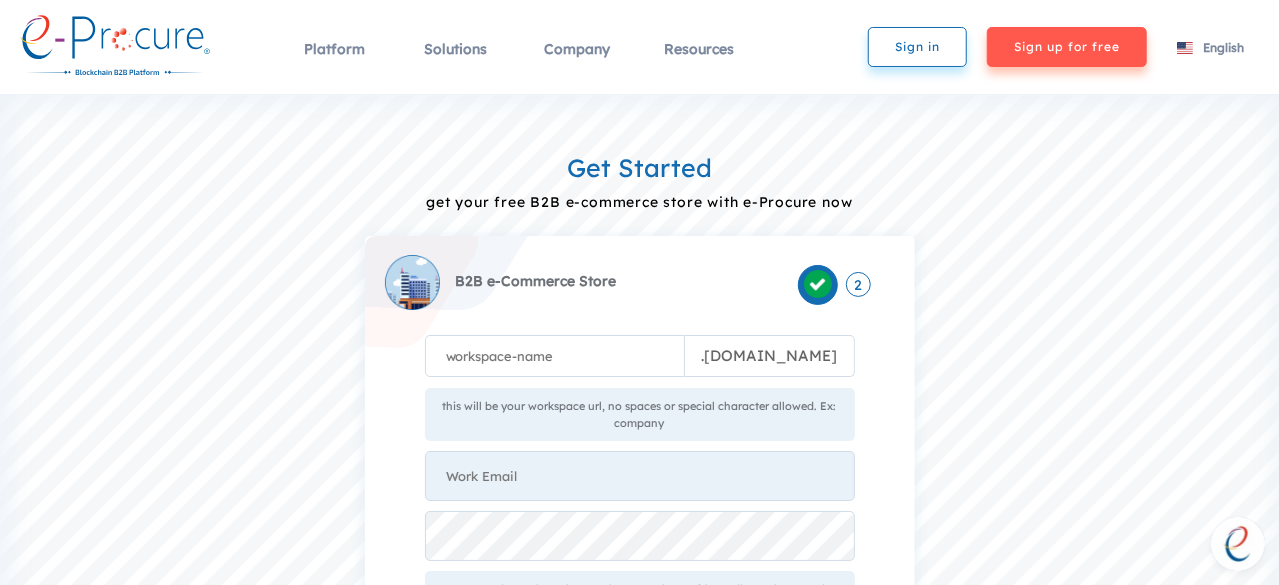 scroll, scrollTop: 100, scrollLeft: 0, axis: vertical 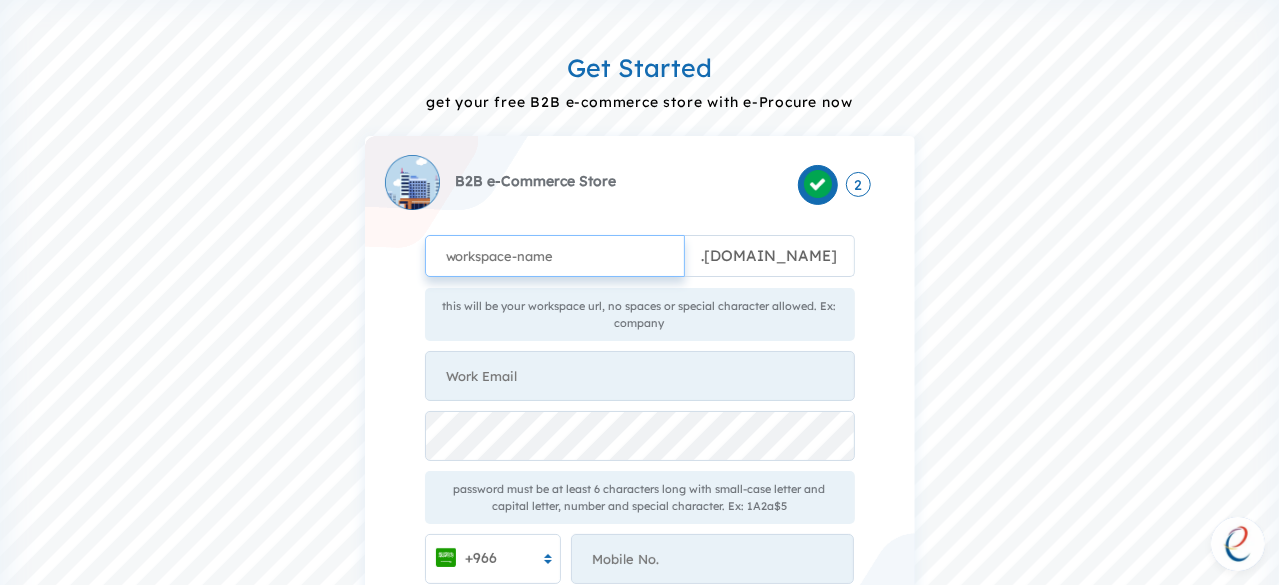 click at bounding box center [555, 256] 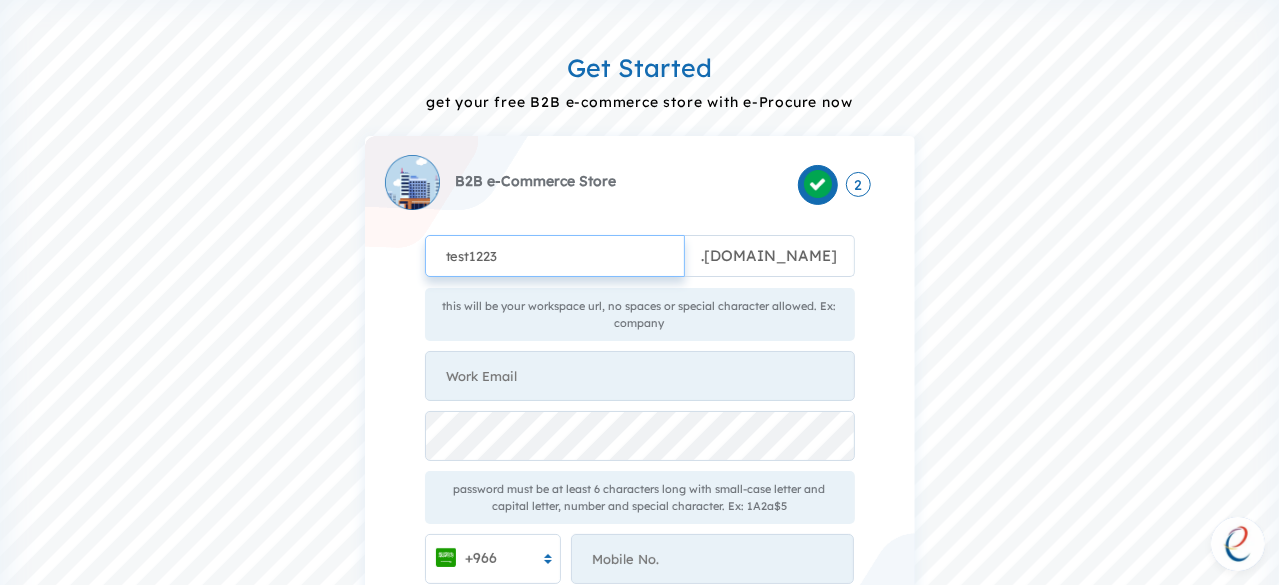 type on "test1223" 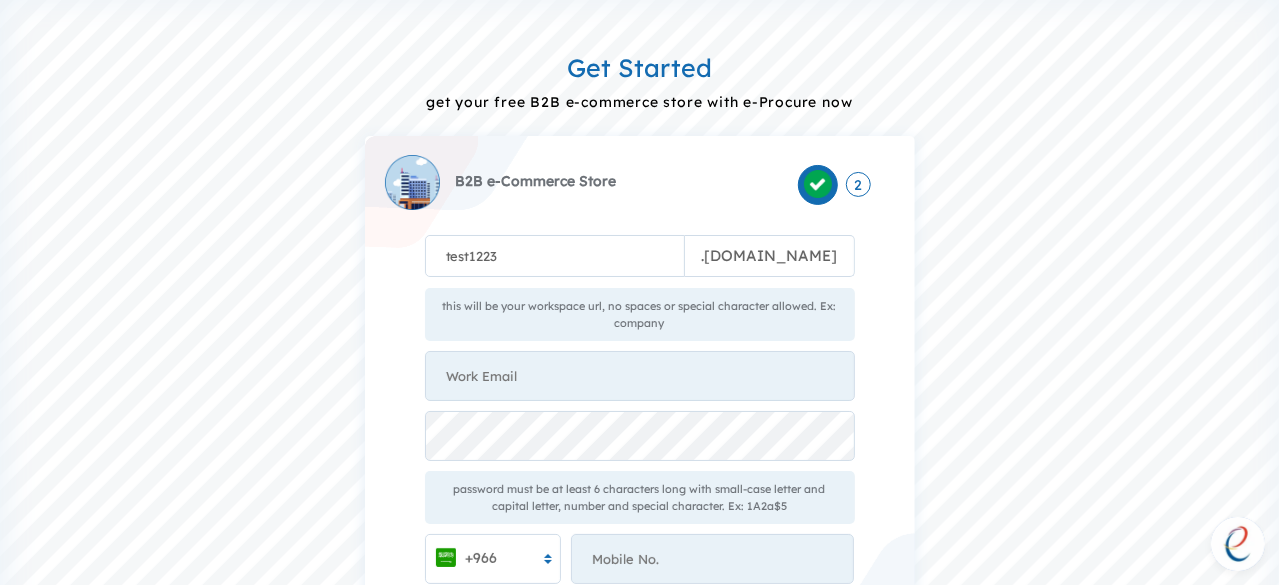 click on "this will be your workspace url, no spaces or special character allowed. Ex: company" at bounding box center (640, 314) 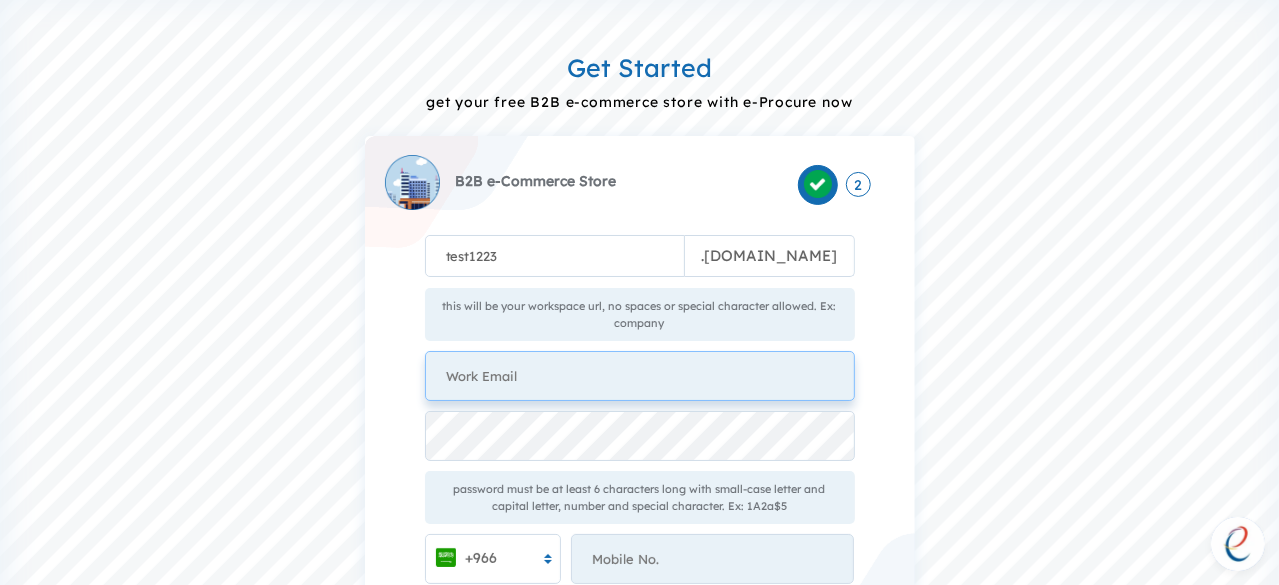 click at bounding box center [640, 376] 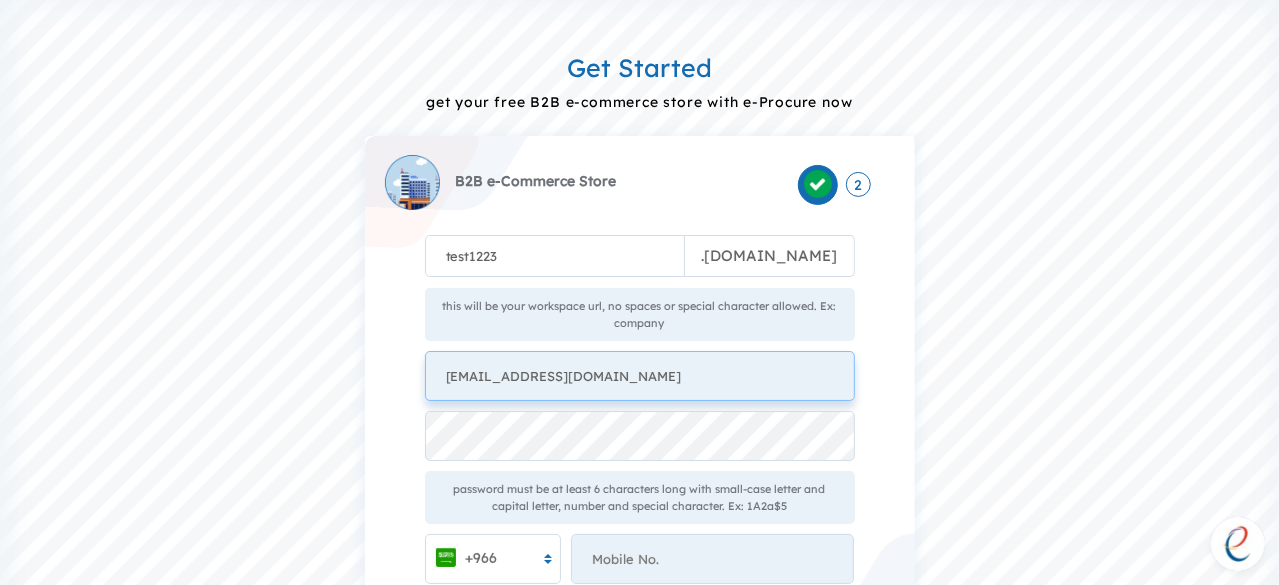 type on "[EMAIL_ADDRESS][DOMAIN_NAME]" 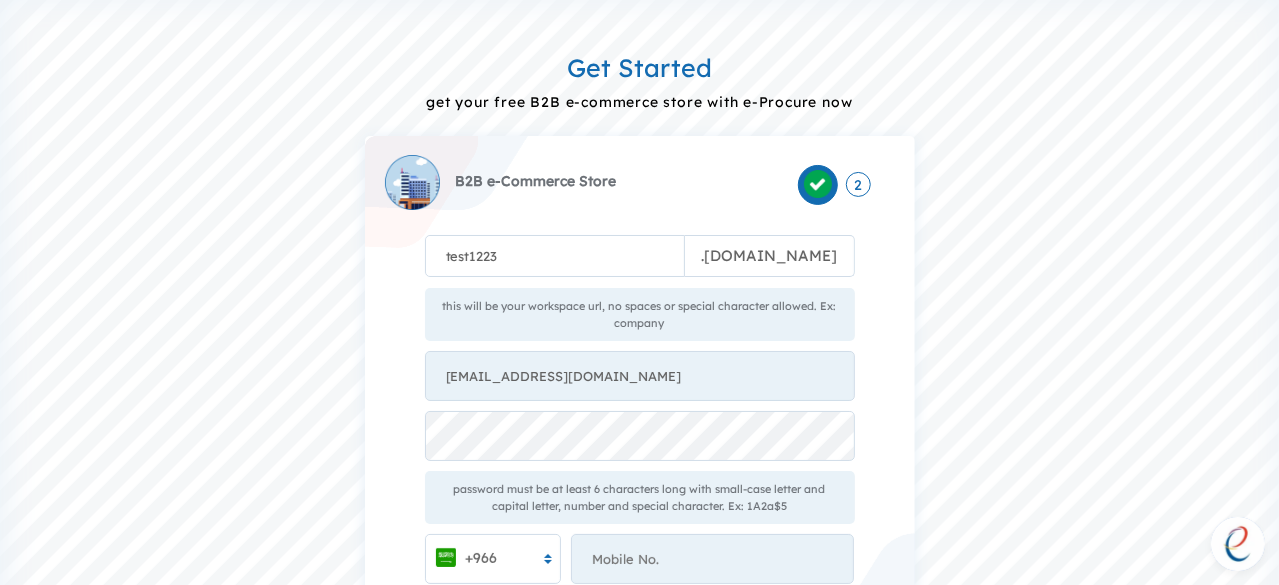 click on "test1223 . [DOMAIN_NAME] this will be your workspace url, no spaces or special character allowed. Ex: company  [EMAIL_ADDRESS][DOMAIN_NAME] password must be at least 6 characters long with small-case letter and capital letter, number and special character. Ex: 1A2a$5 +966 Something went wrong from server side!" at bounding box center (640, 389) 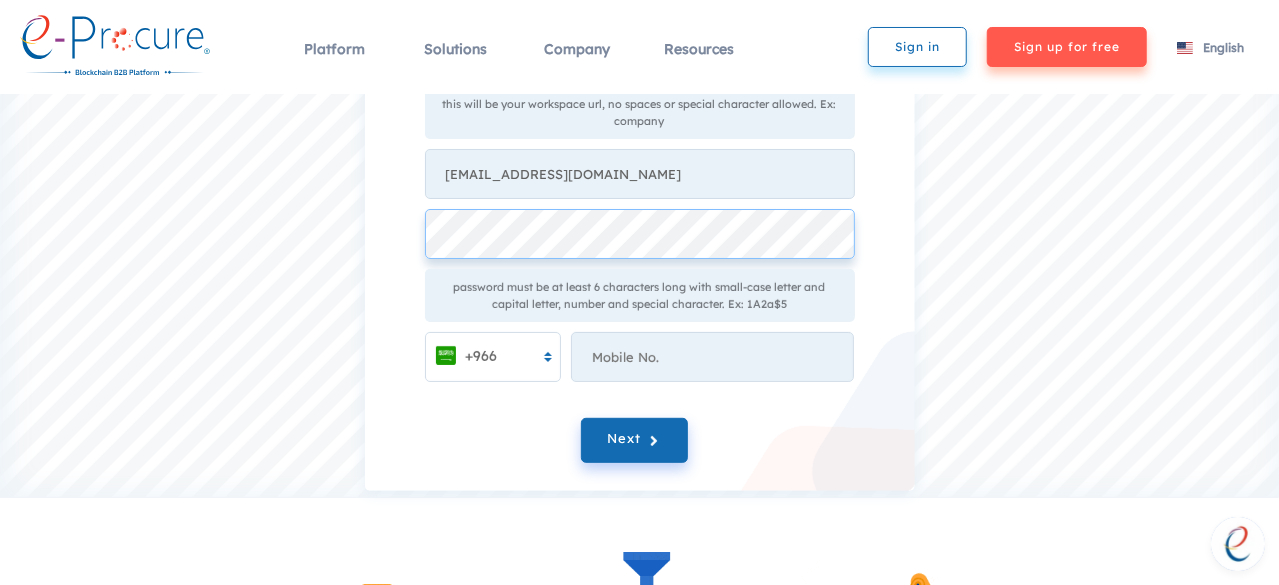 scroll, scrollTop: 300, scrollLeft: 0, axis: vertical 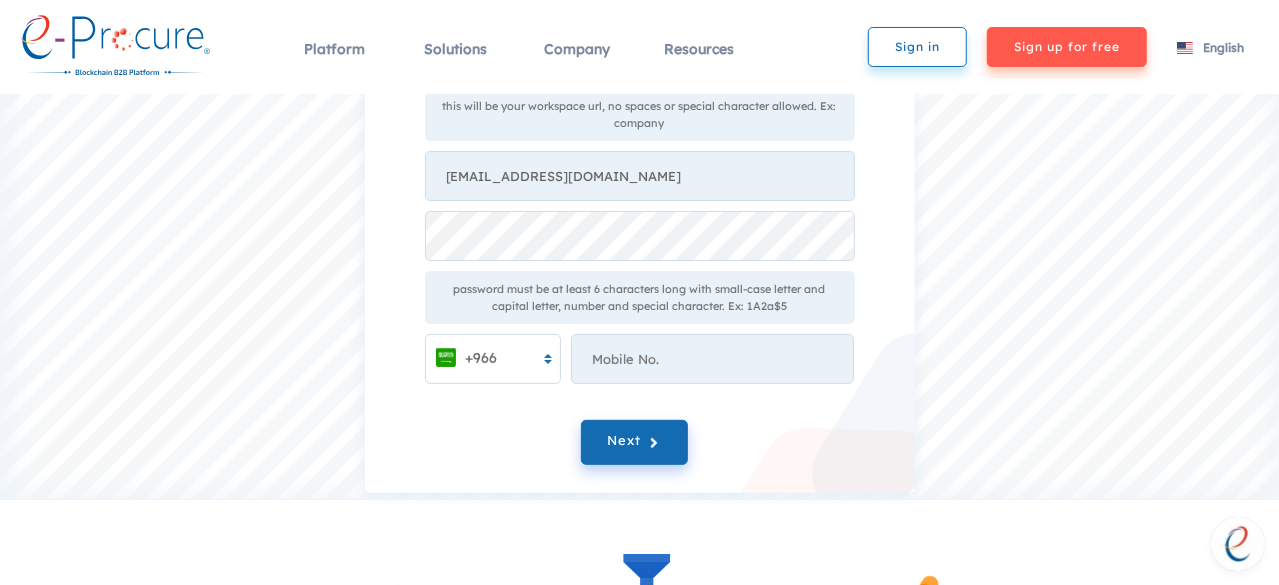 click on "Next" at bounding box center [640, 447] 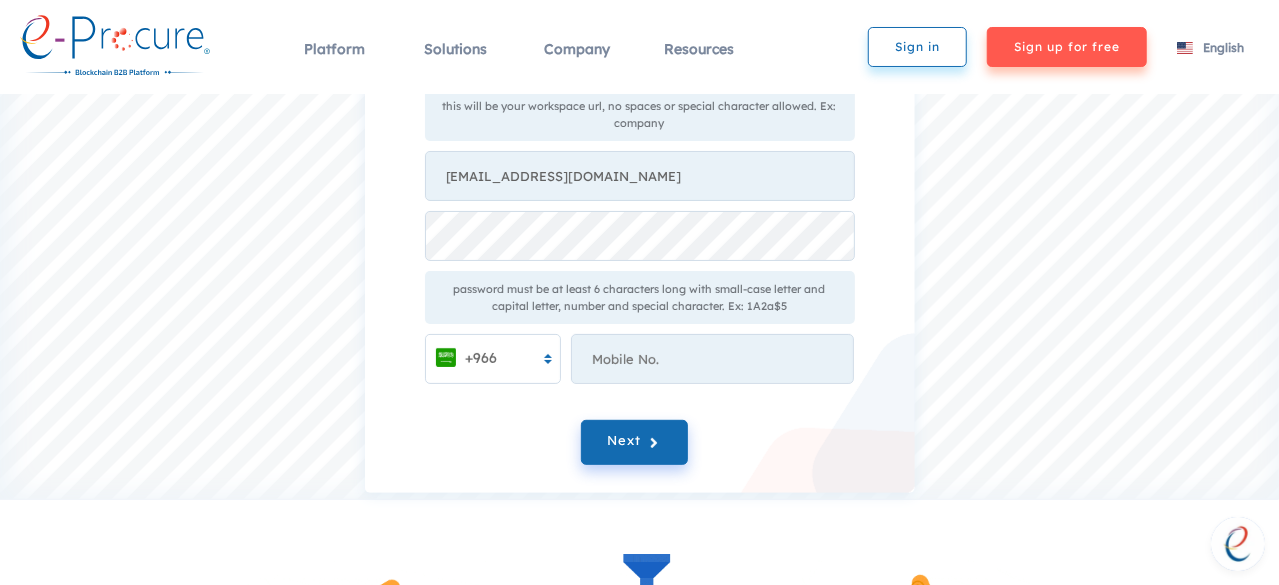 click on "Next" at bounding box center [634, 442] 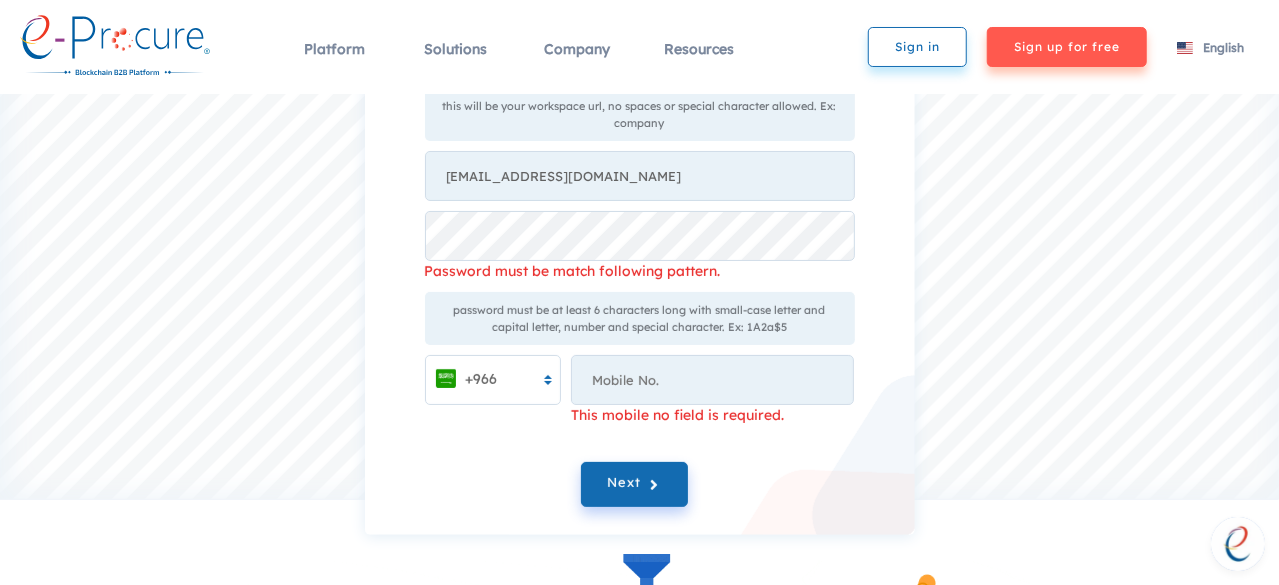 scroll, scrollTop: 200, scrollLeft: 0, axis: vertical 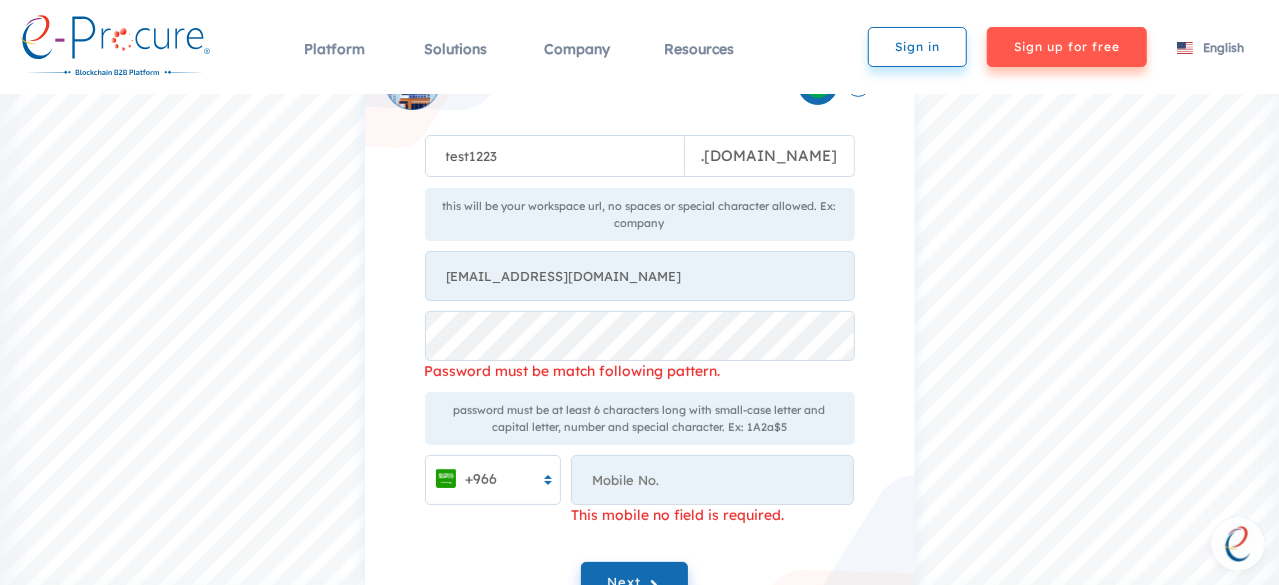 click on "password must be at least 6 characters long with small-case letter and capital letter, number and special character. Ex: 1A2a$5" at bounding box center [640, 418] 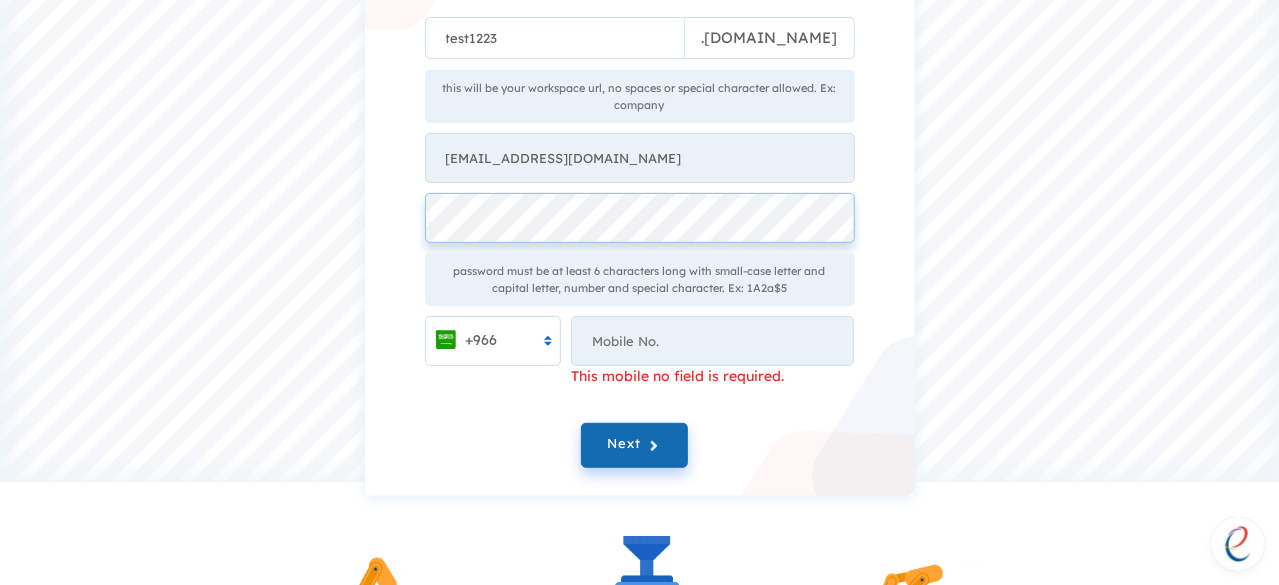 scroll, scrollTop: 400, scrollLeft: 0, axis: vertical 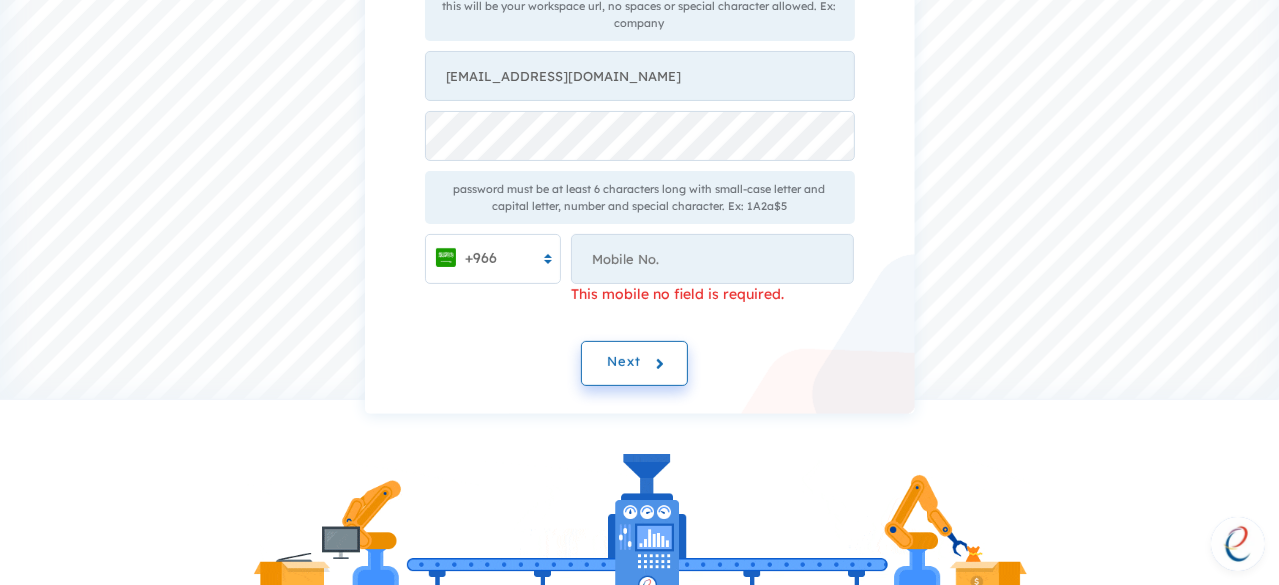 click on "Next" at bounding box center [634, 363] 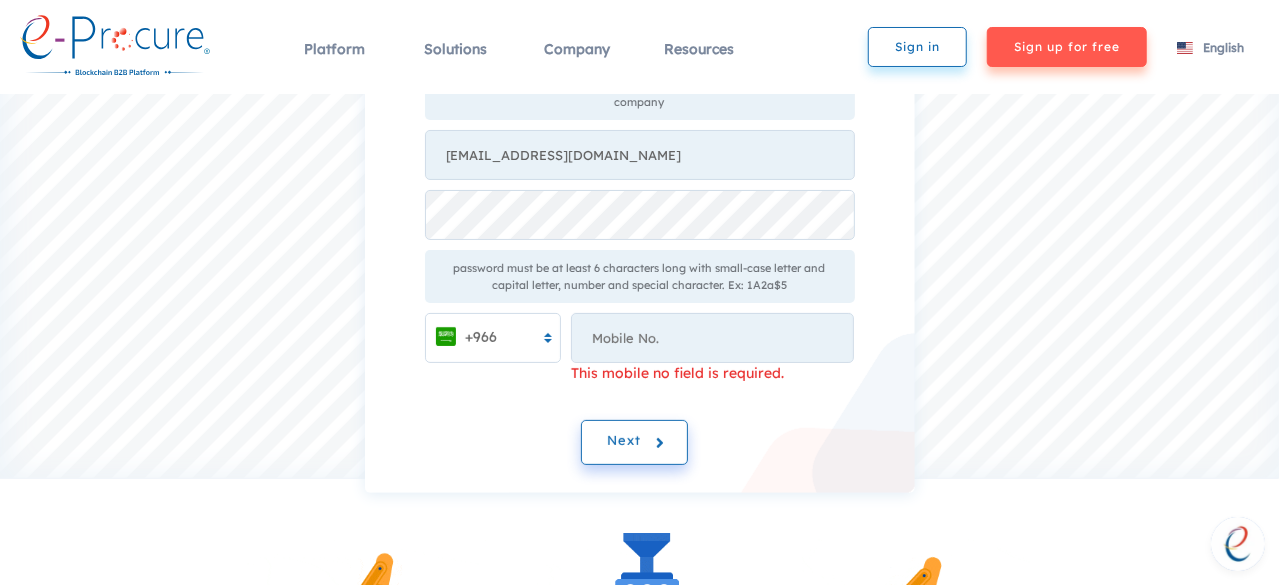 scroll, scrollTop: 200, scrollLeft: 0, axis: vertical 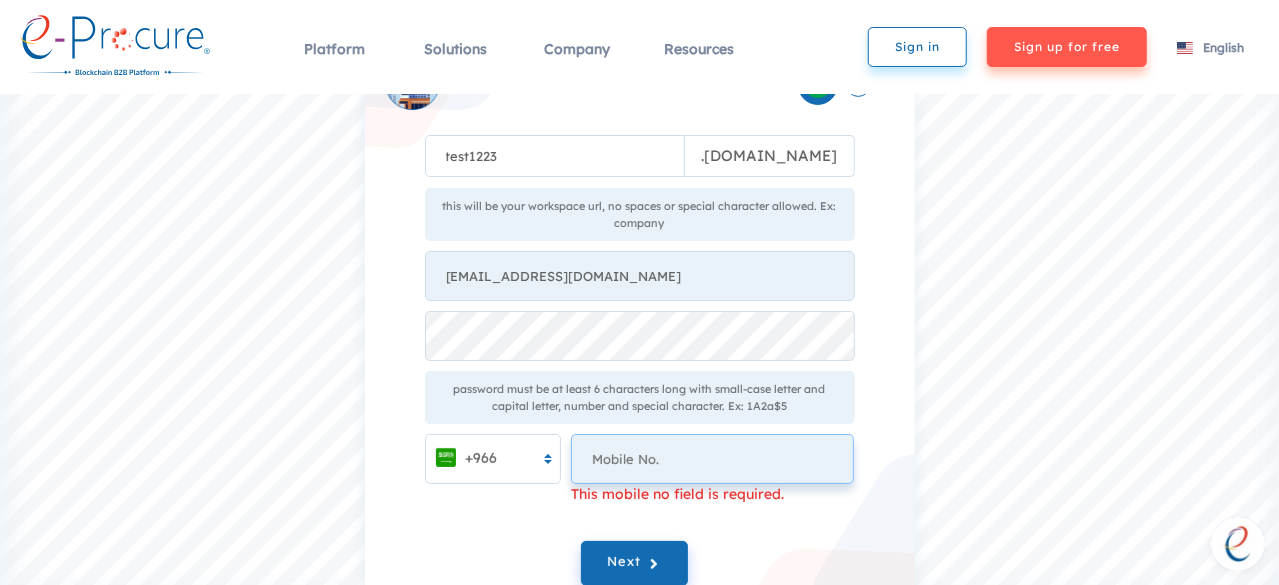 click at bounding box center (712, 459) 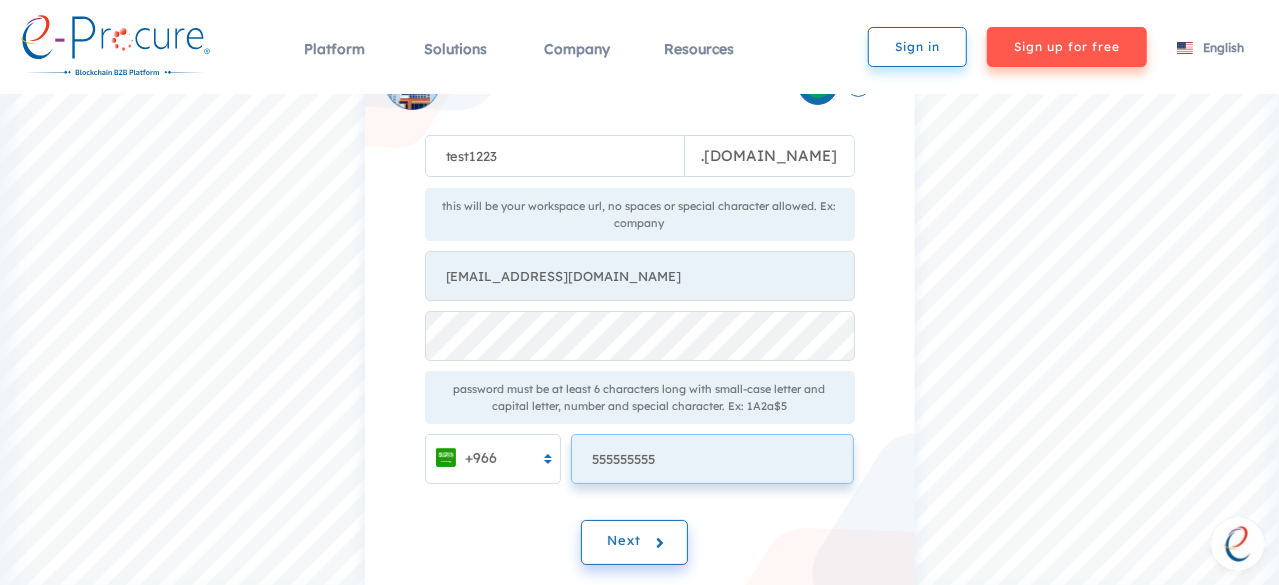 type on "555555555" 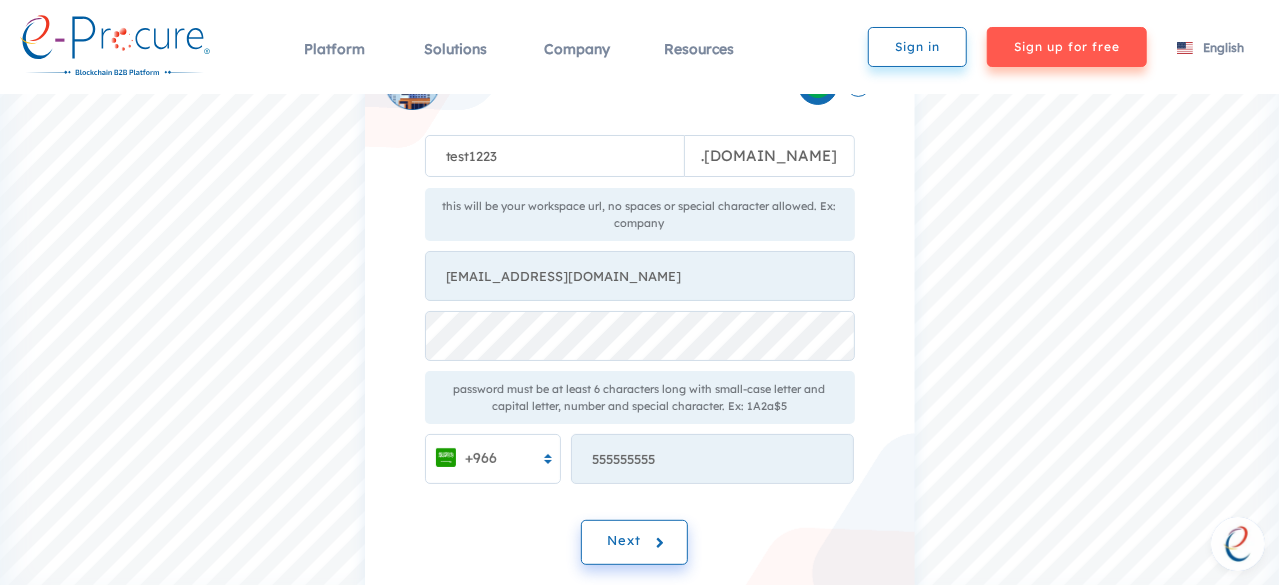 click on "Next" at bounding box center [624, 542] 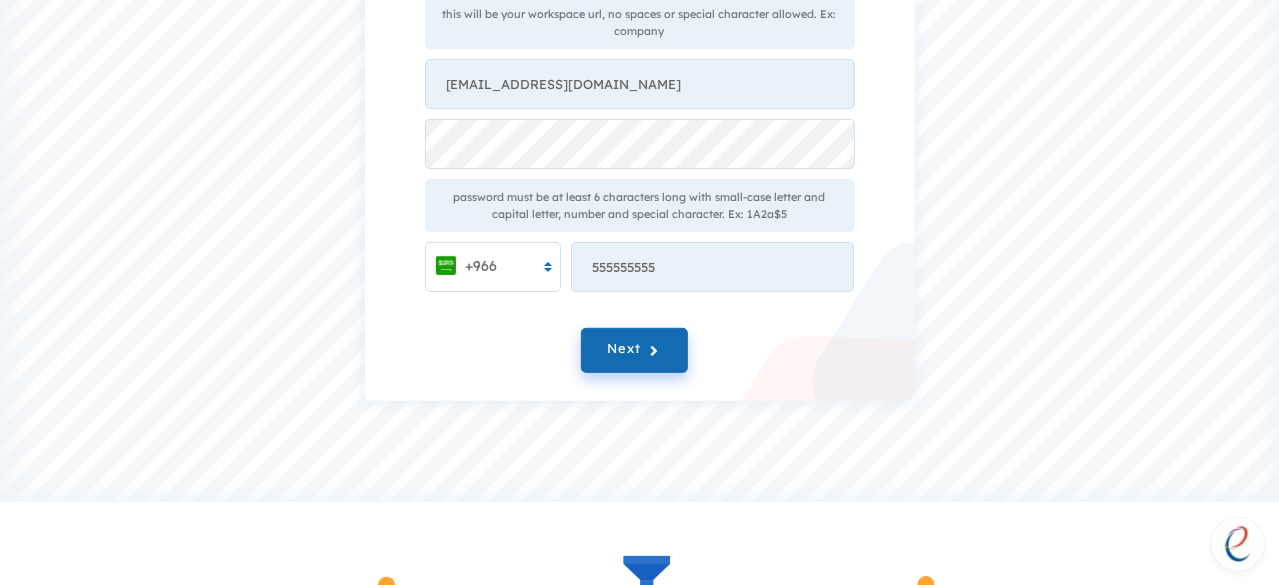 scroll, scrollTop: 400, scrollLeft: 0, axis: vertical 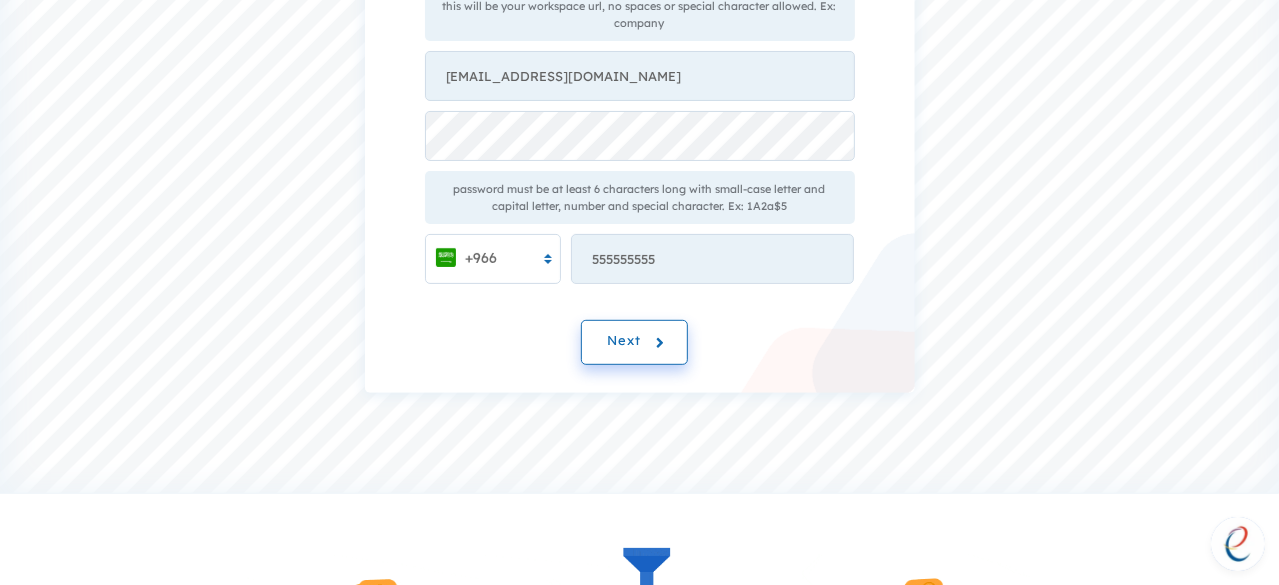 click on "Next" at bounding box center (624, 342) 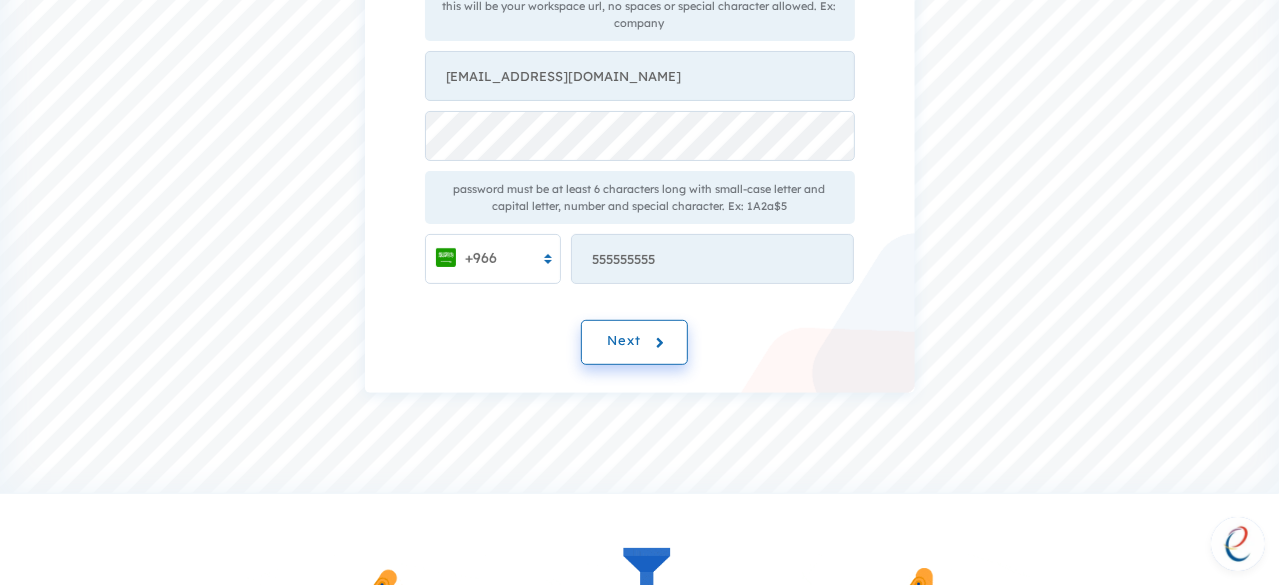 click on "Next" at bounding box center (624, 342) 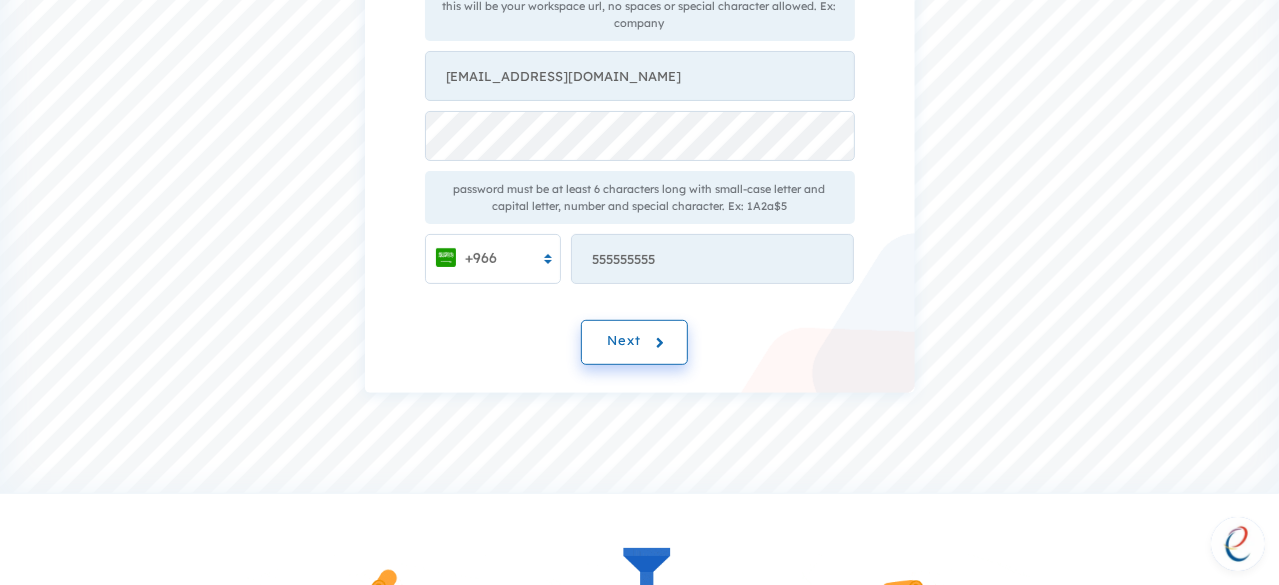 click on "Next" at bounding box center (624, 342) 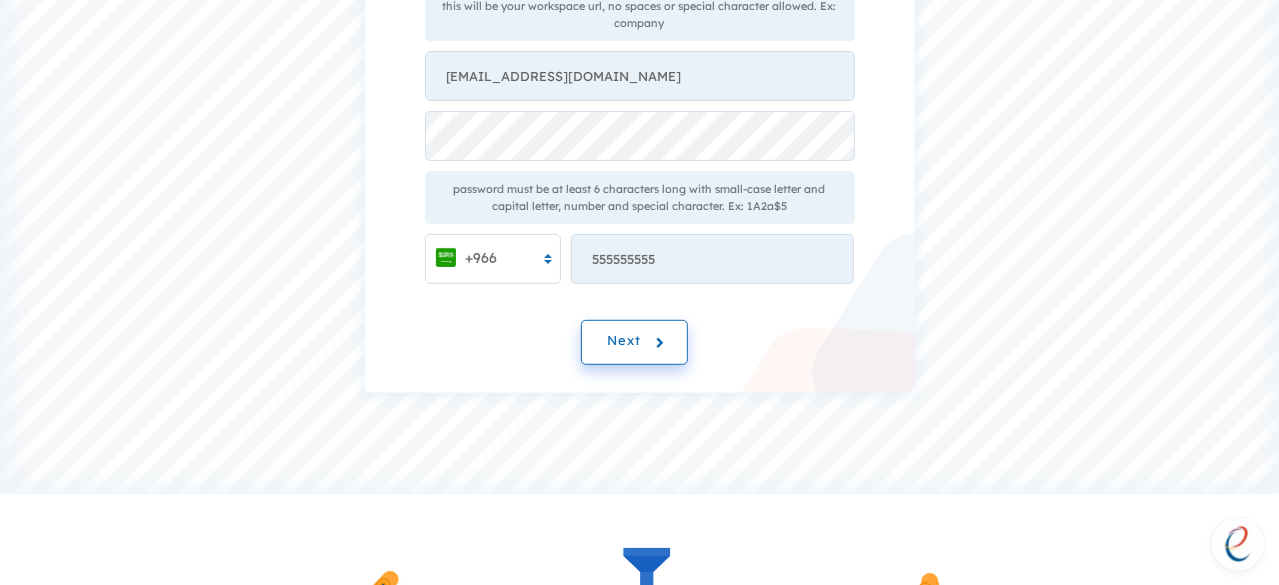 click on "Next" at bounding box center [624, 342] 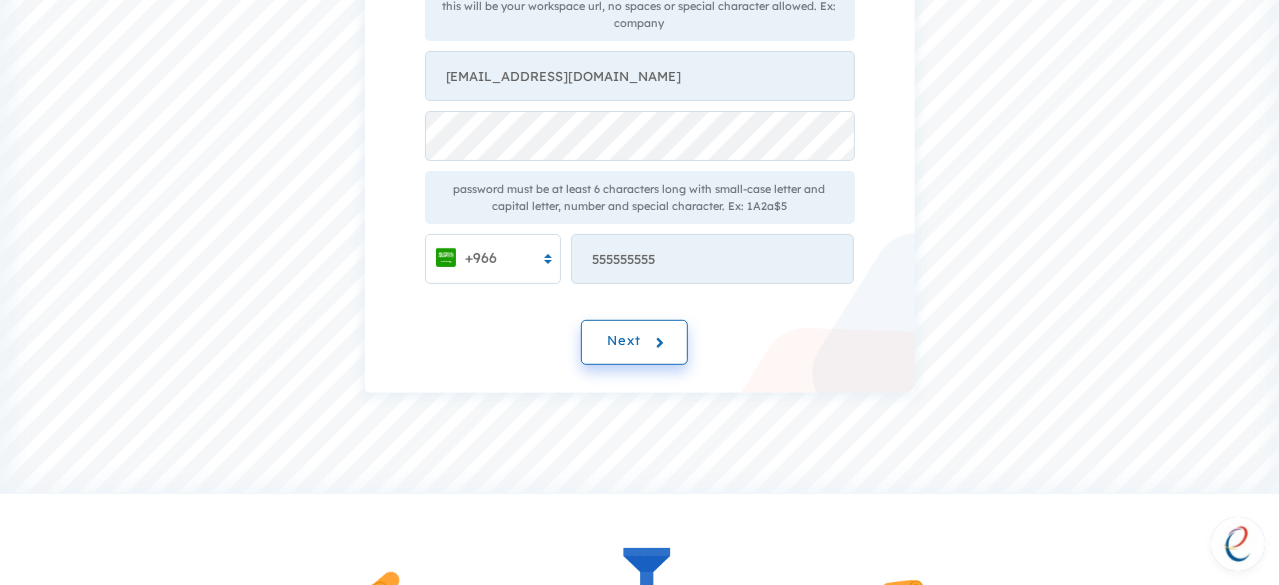 click on "Next" at bounding box center [624, 342] 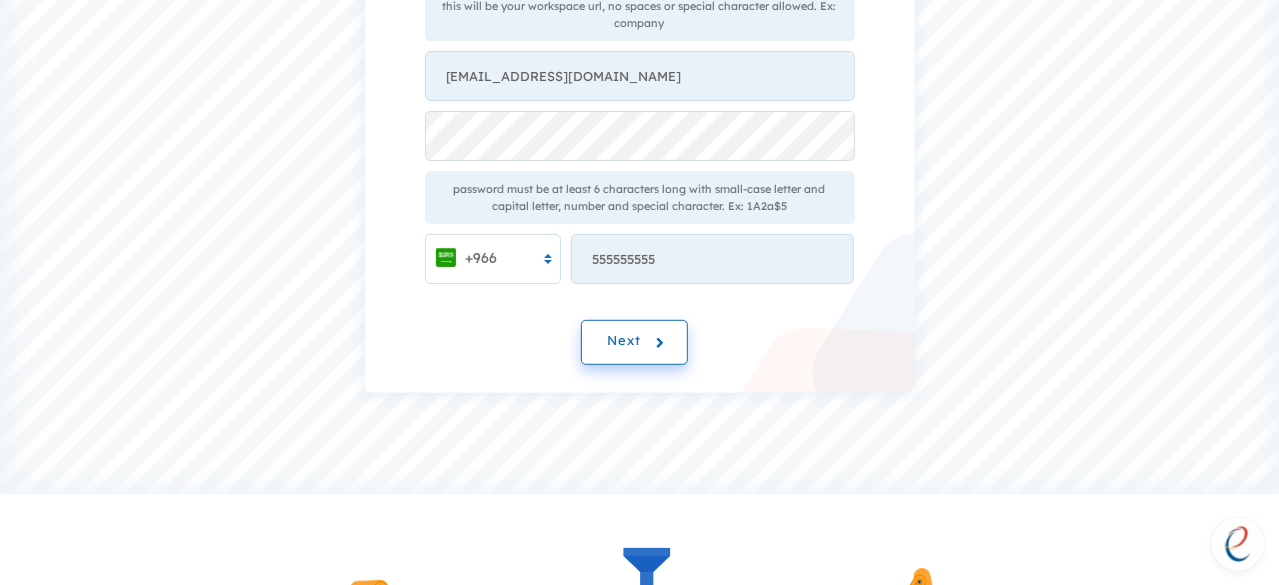 click on "Next" at bounding box center [624, 342] 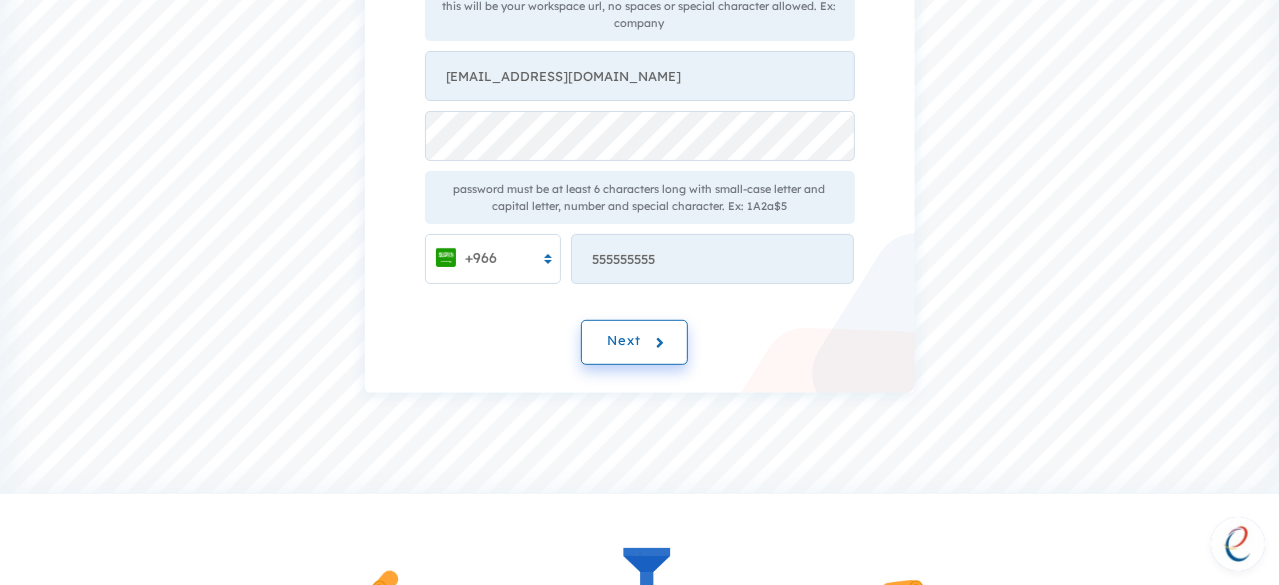 click on "Next" at bounding box center [624, 342] 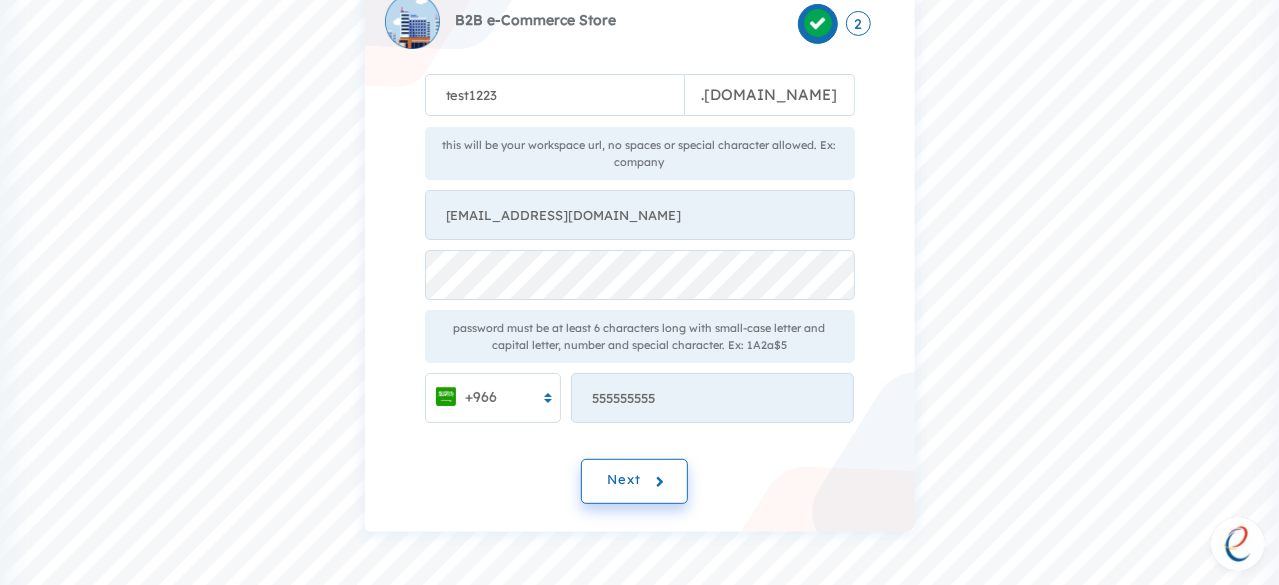 scroll, scrollTop: 0, scrollLeft: 0, axis: both 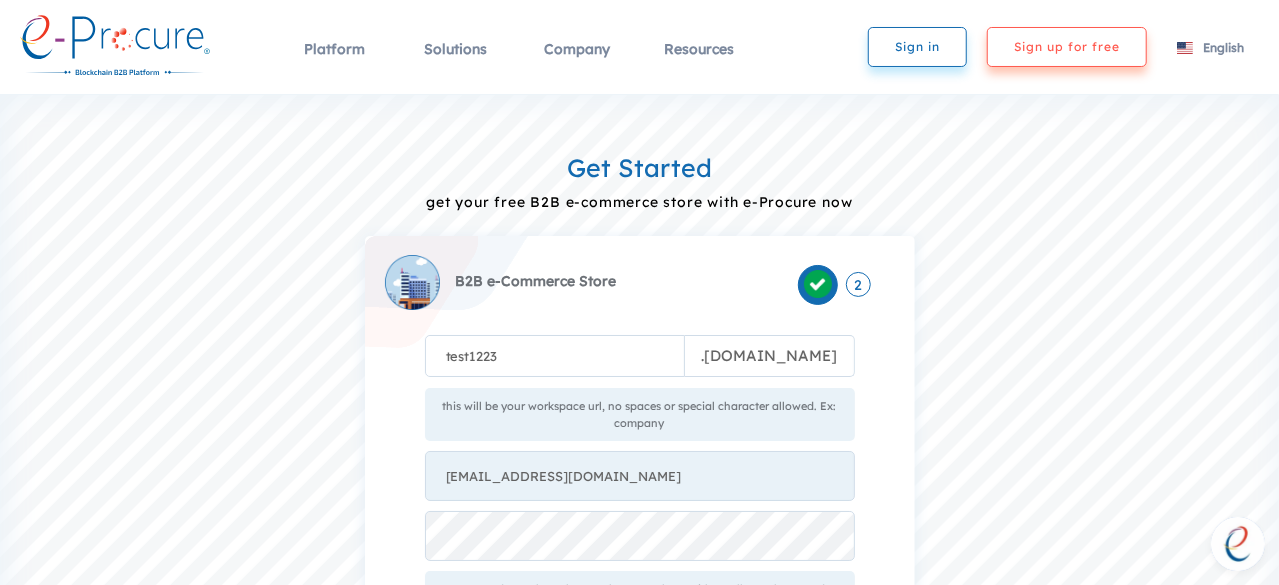 click on "Sign up for free" at bounding box center (1067, 47) 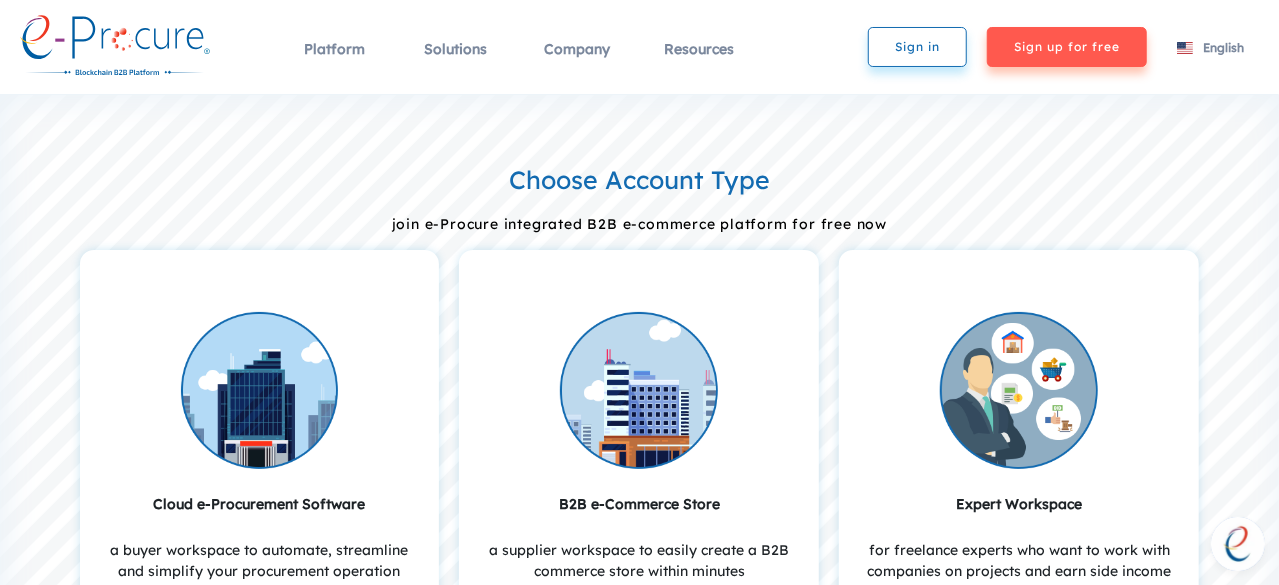 click on "Sign in" at bounding box center [917, 47] 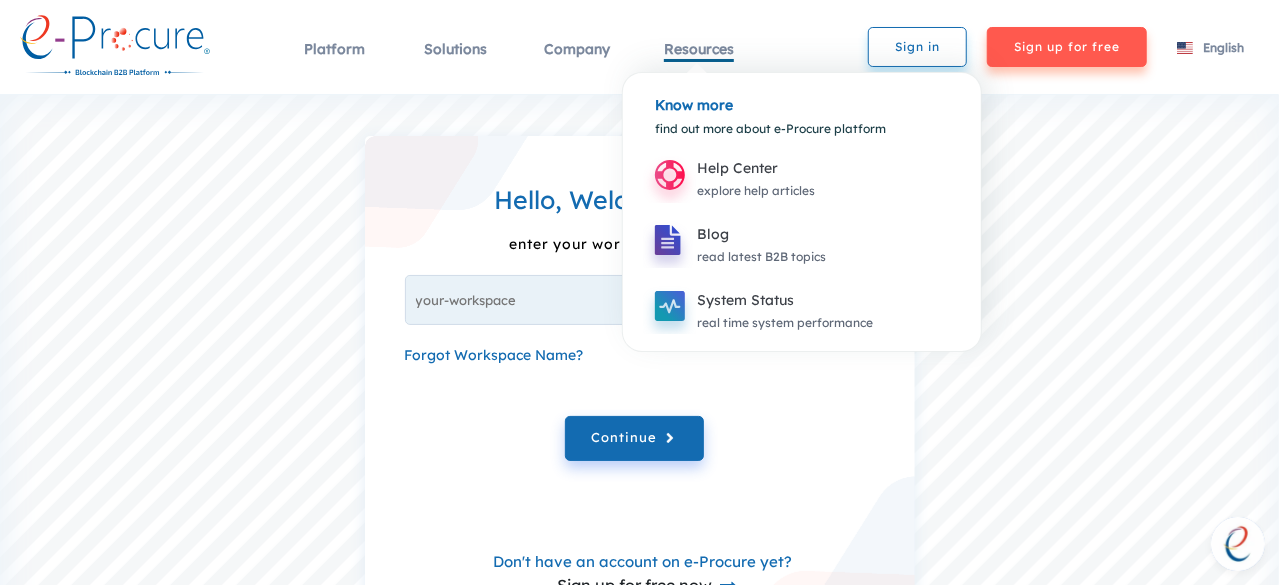 click on "Resources" at bounding box center [699, 61] 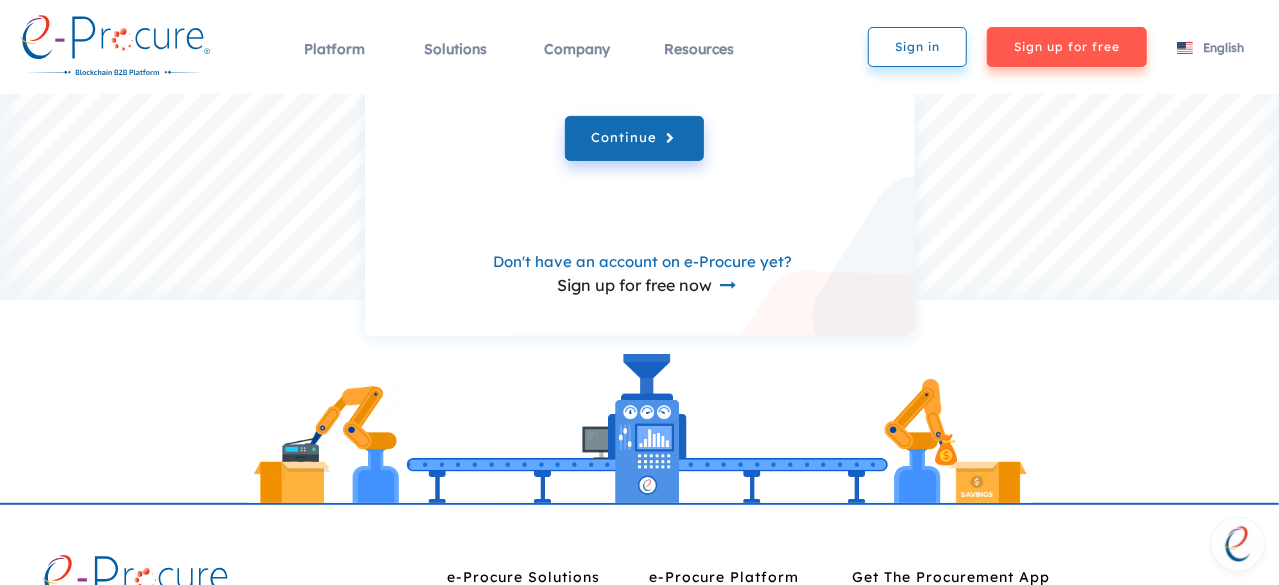 scroll, scrollTop: 0, scrollLeft: 0, axis: both 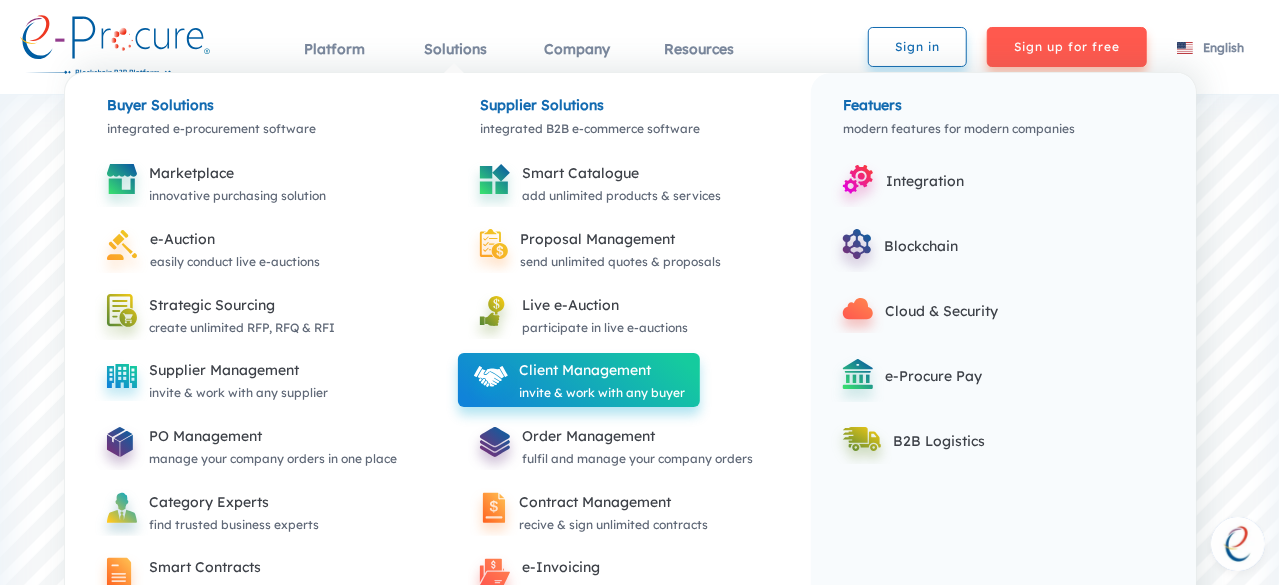 click on "invite & work with any buyer" at bounding box center (602, 393) 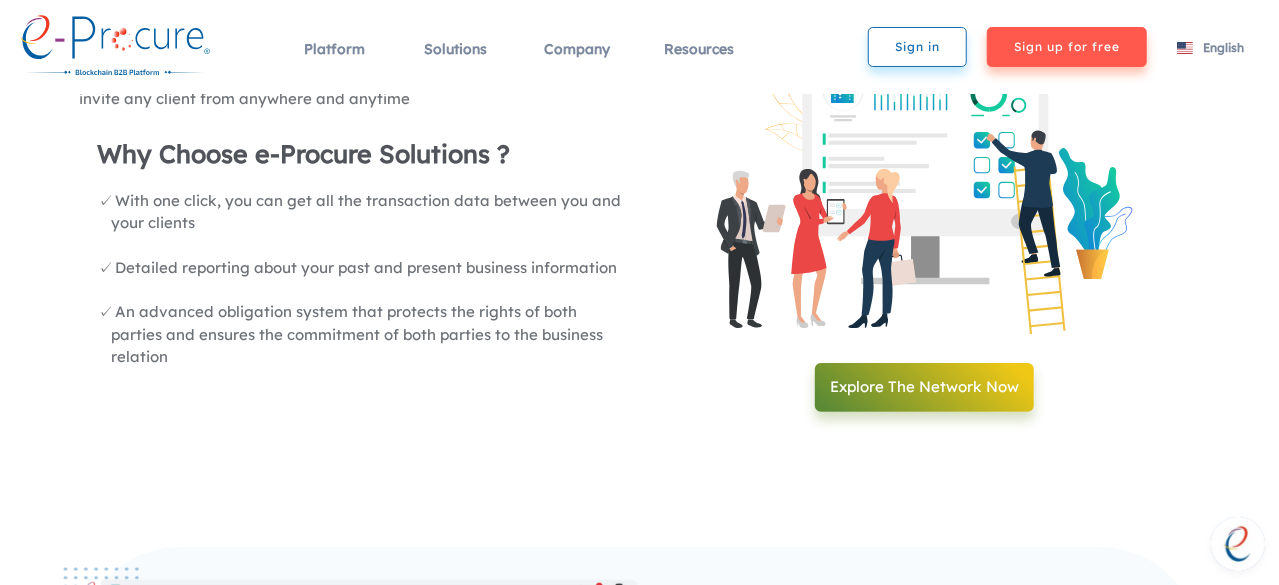 scroll, scrollTop: 0, scrollLeft: 0, axis: both 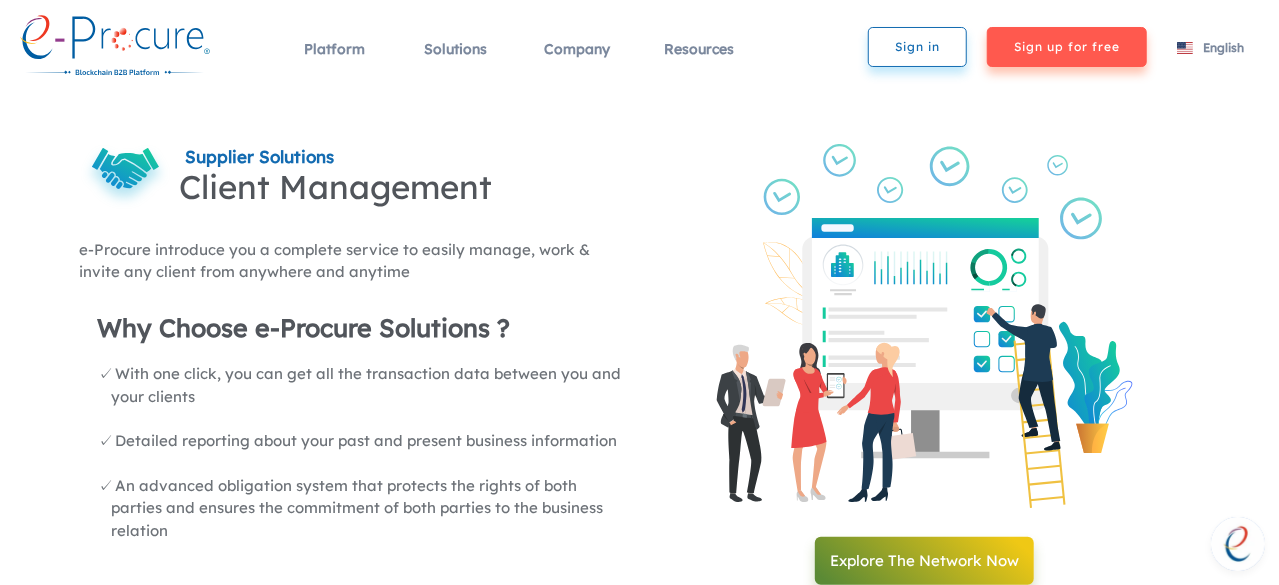click at bounding box center [115, 47] 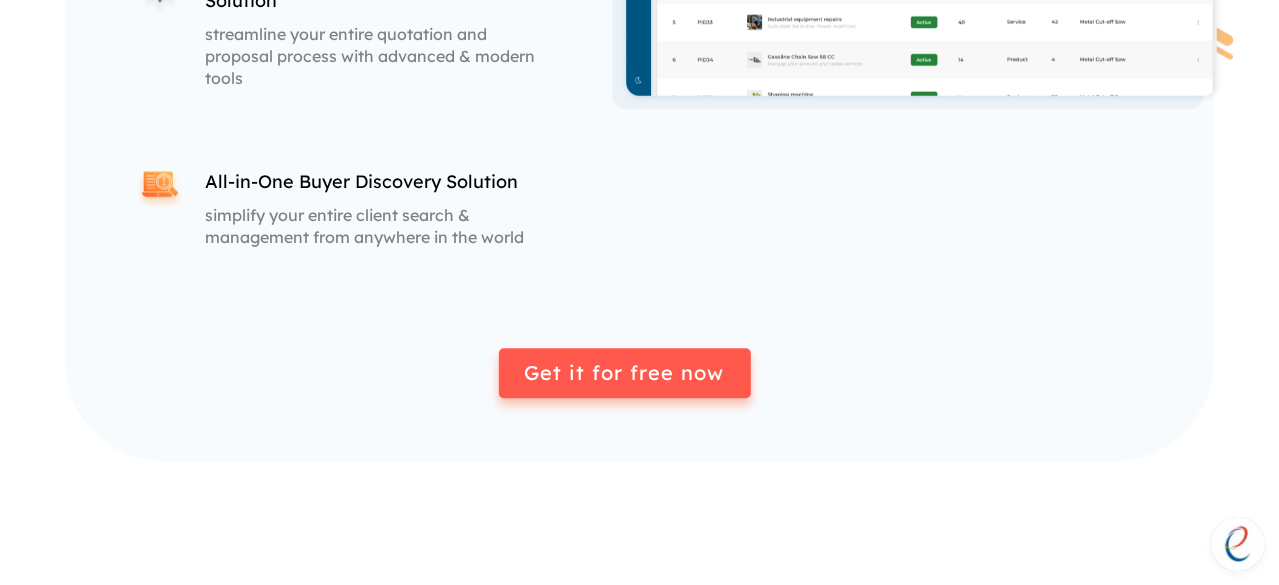 scroll, scrollTop: 2600, scrollLeft: 0, axis: vertical 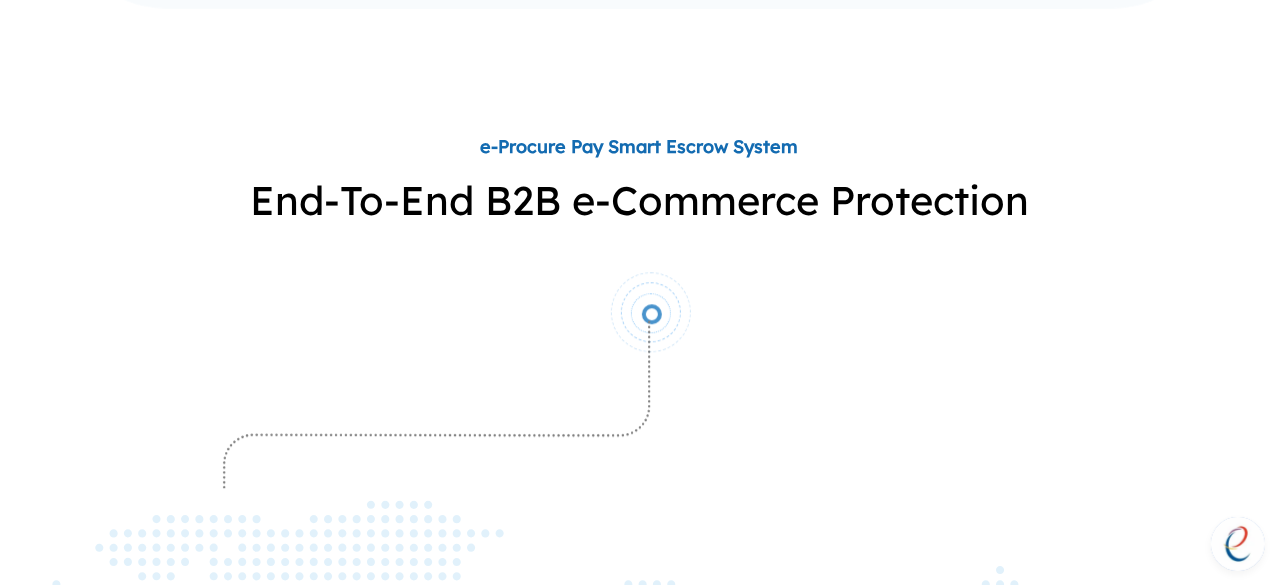 click at bounding box center (651, 313) 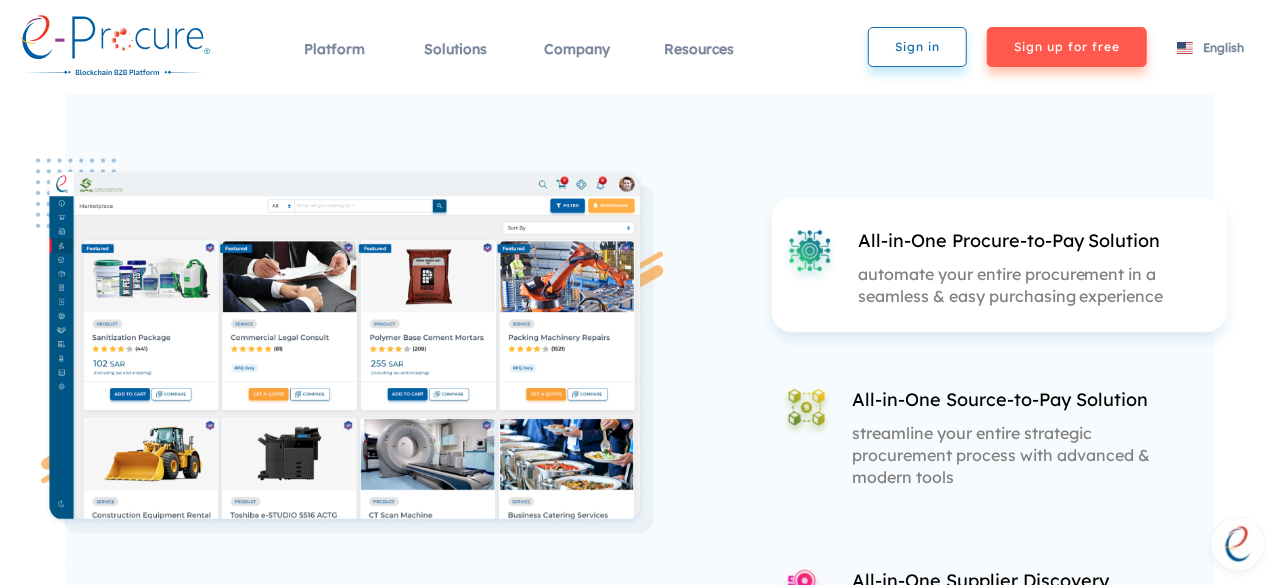 scroll, scrollTop: 500, scrollLeft: 0, axis: vertical 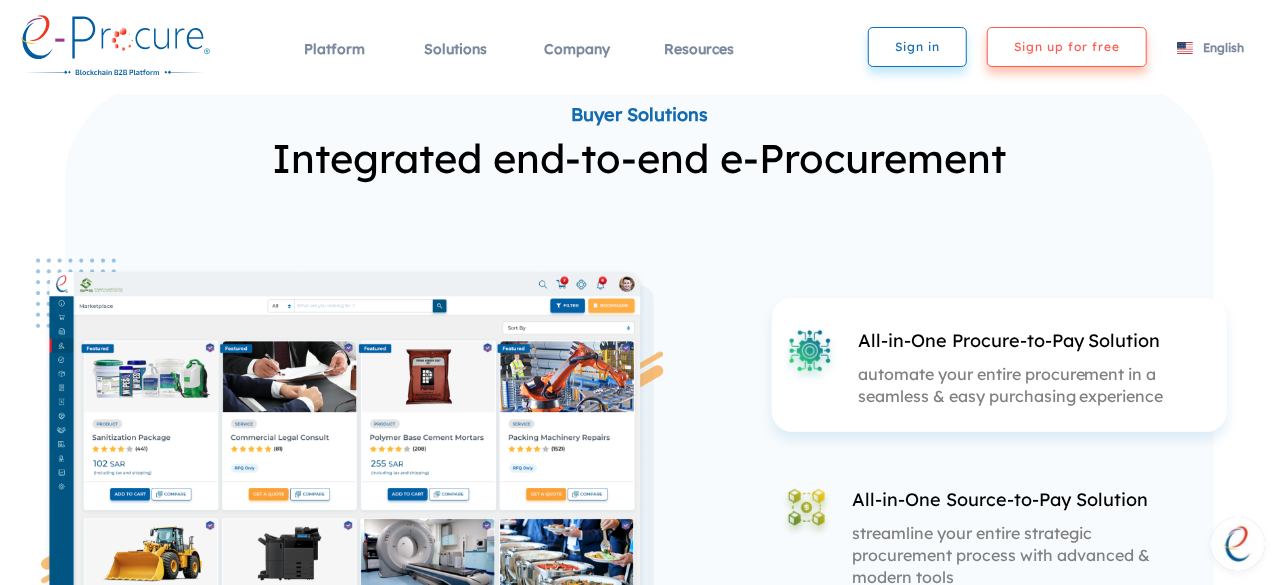 click on "Sign up for free" at bounding box center (1067, 47) 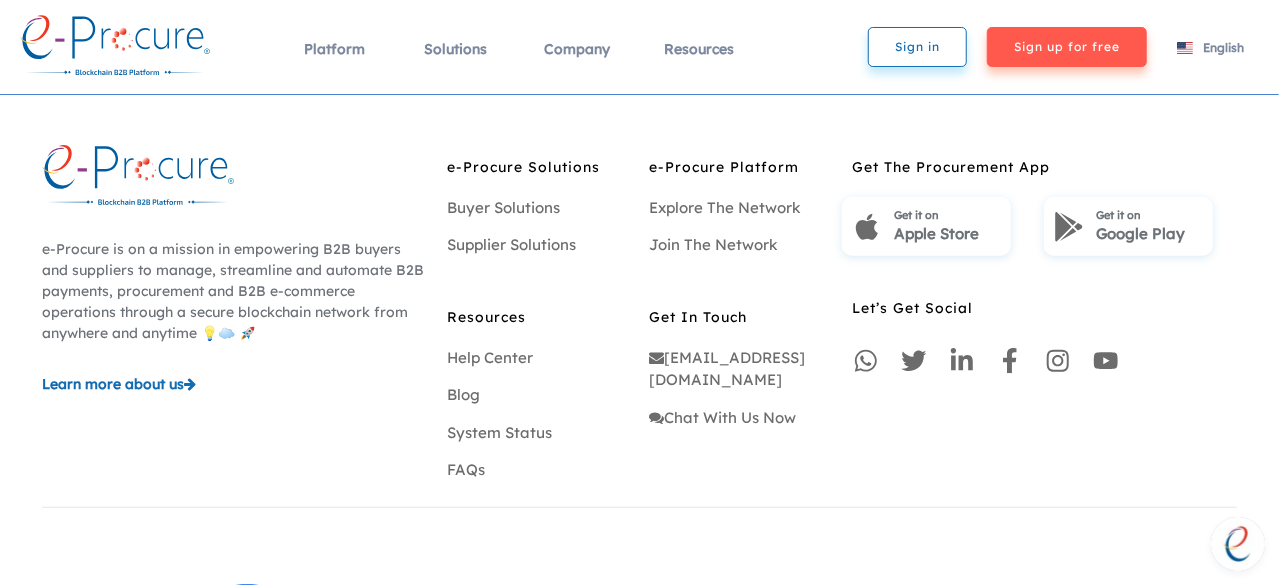 scroll, scrollTop: 400, scrollLeft: 0, axis: vertical 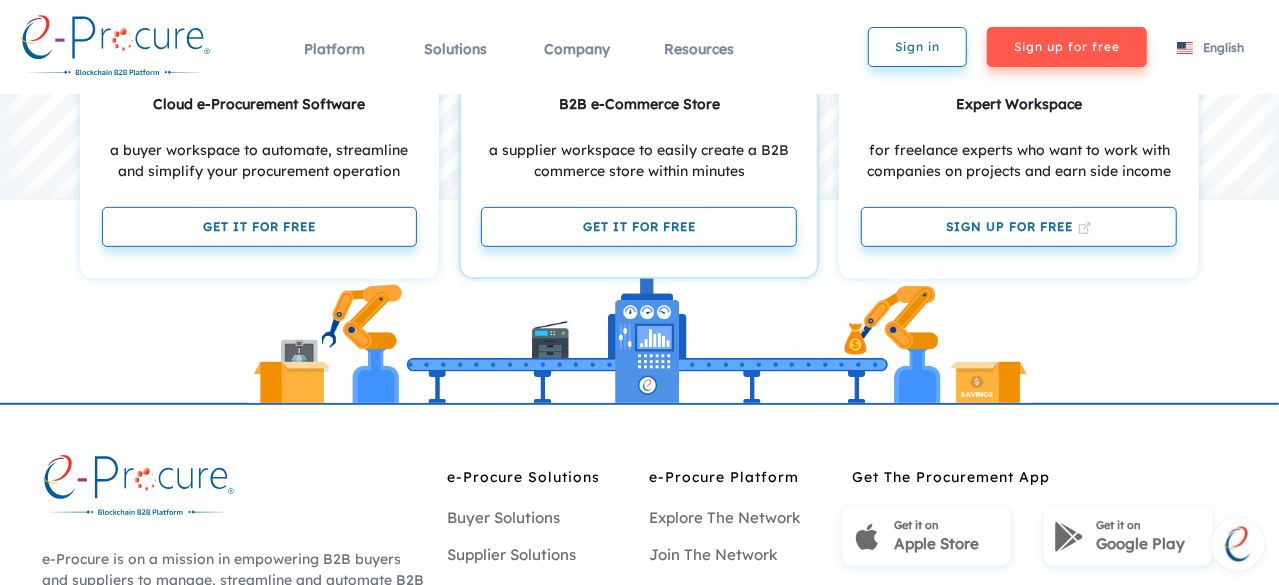 click on "Get it for free" at bounding box center (639, 227) 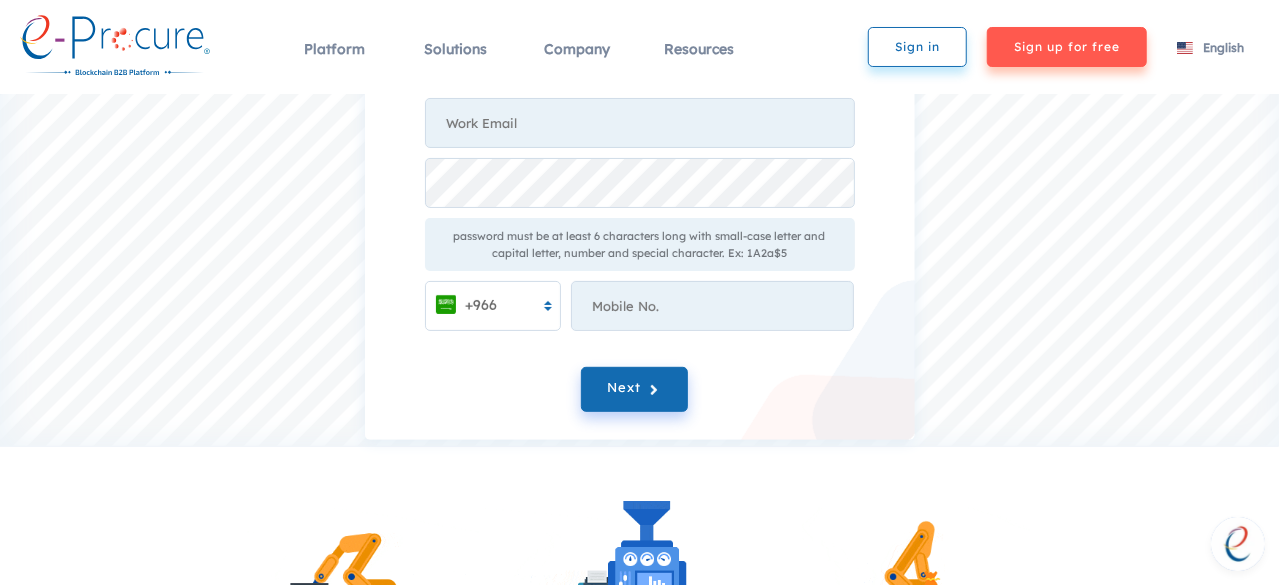 scroll, scrollTop: 100, scrollLeft: 0, axis: vertical 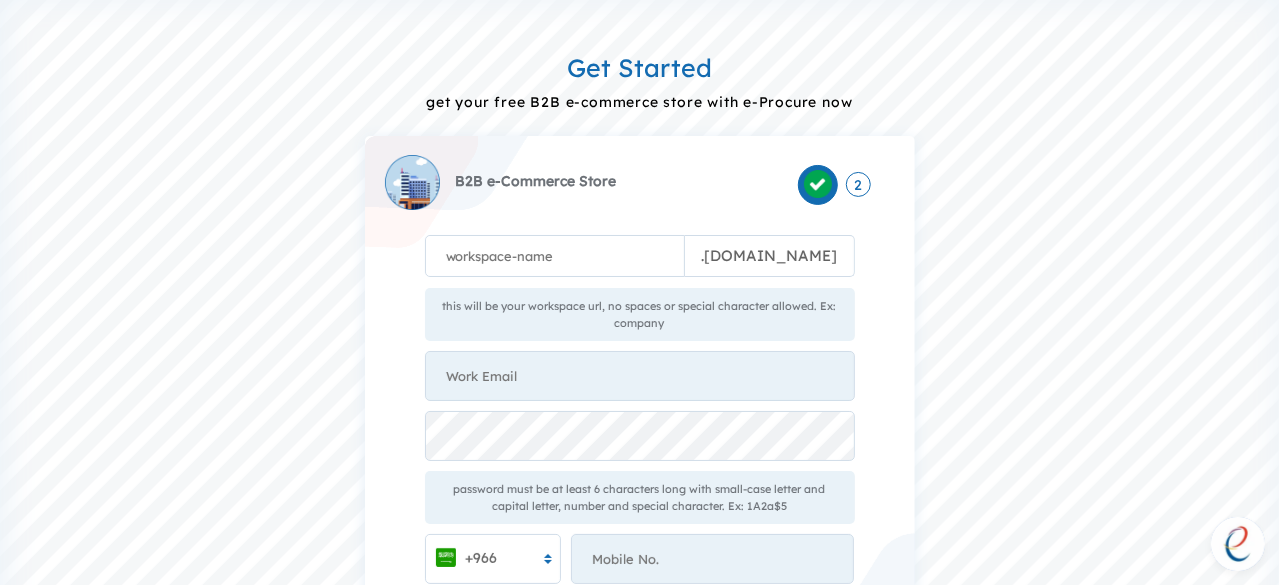 click on ". [DOMAIN_NAME] this will be your workspace url, no spaces or special character allowed. Ex: company  password must be at least 6 characters long with small-case letter and capital letter, number and special character. Ex: 1A2a$5 +966 Something went wrong from server side!" at bounding box center [640, 389] 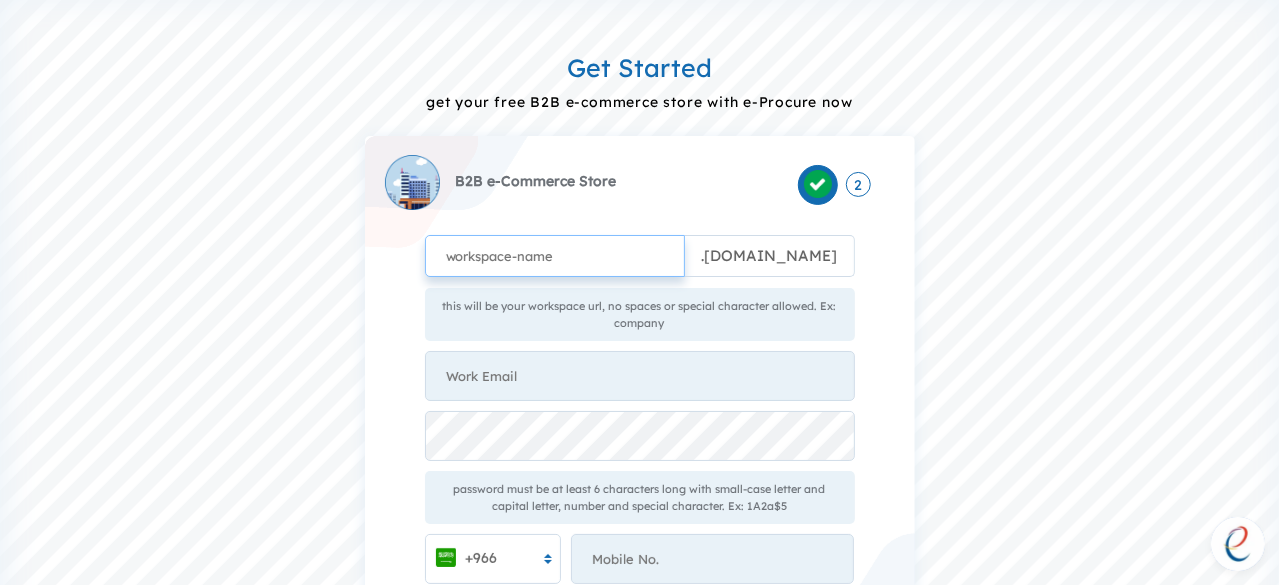 click at bounding box center [555, 256] 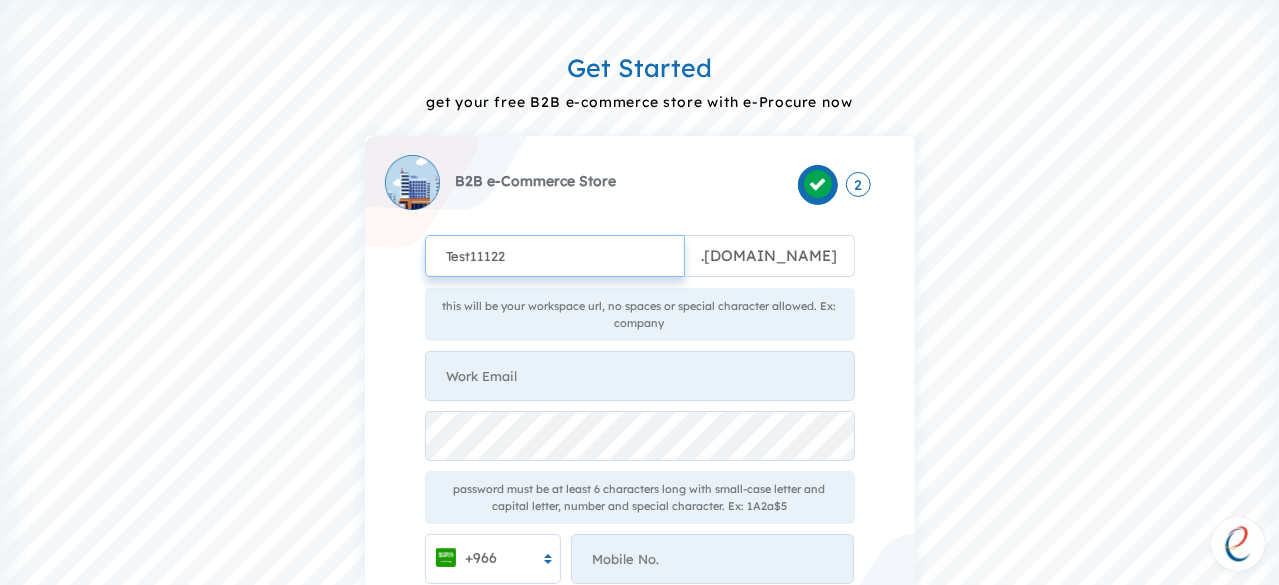 type on "Test11122" 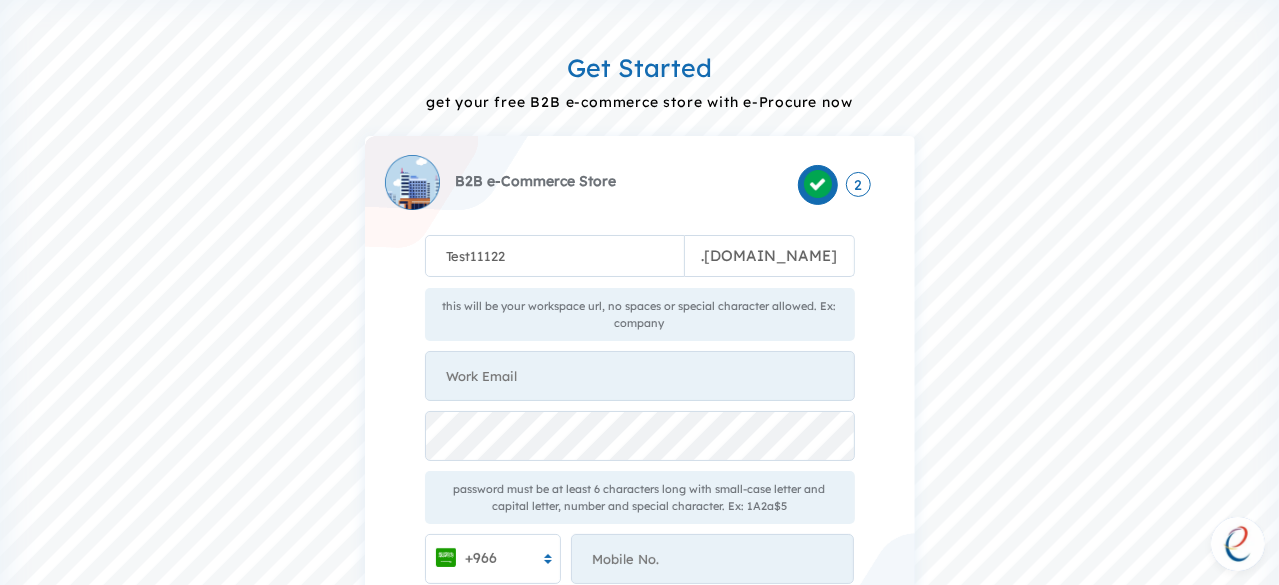 click on "this will be your workspace url, no spaces or special character allowed. Ex: company" at bounding box center (640, 314) 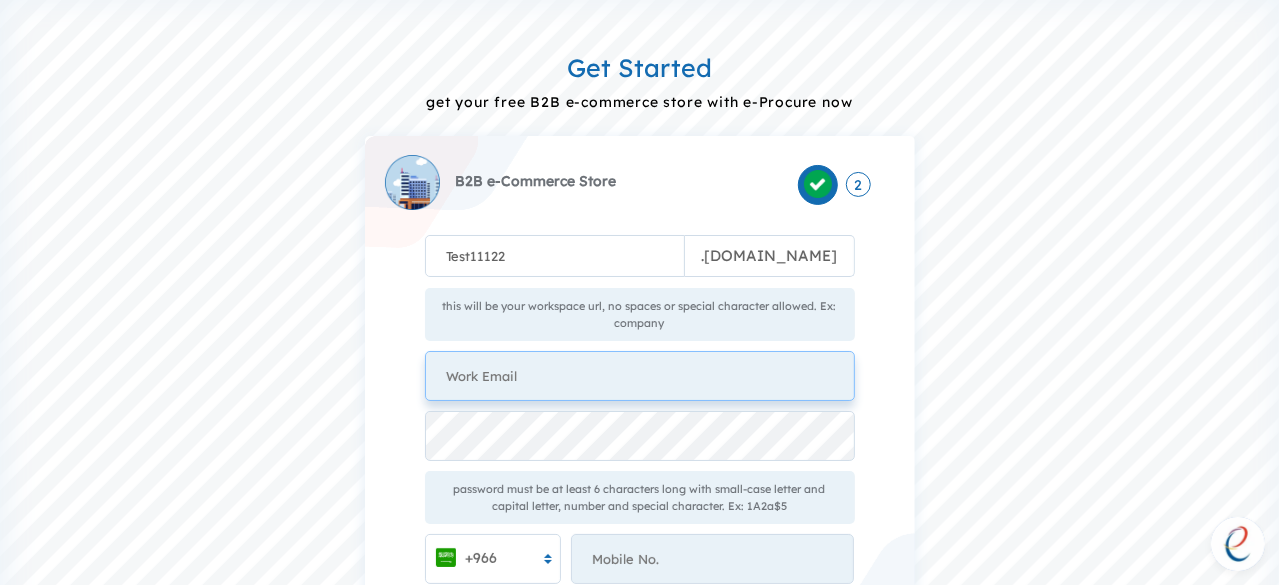 click at bounding box center [640, 376] 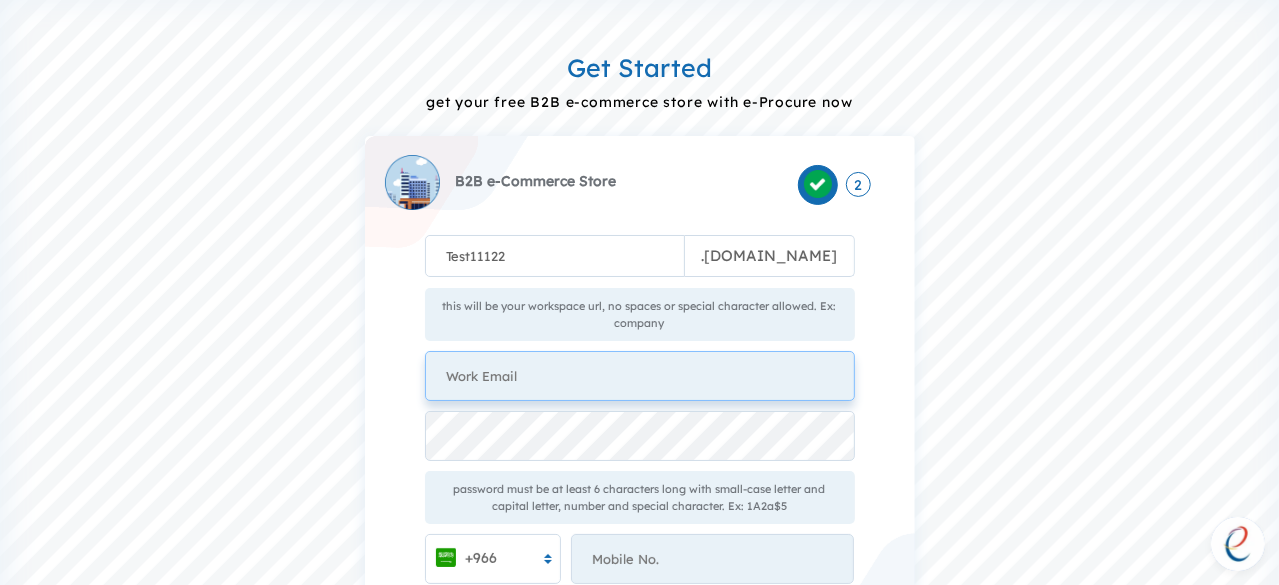 type on "[EMAIL_ADDRESS][DOMAIN_NAME]" 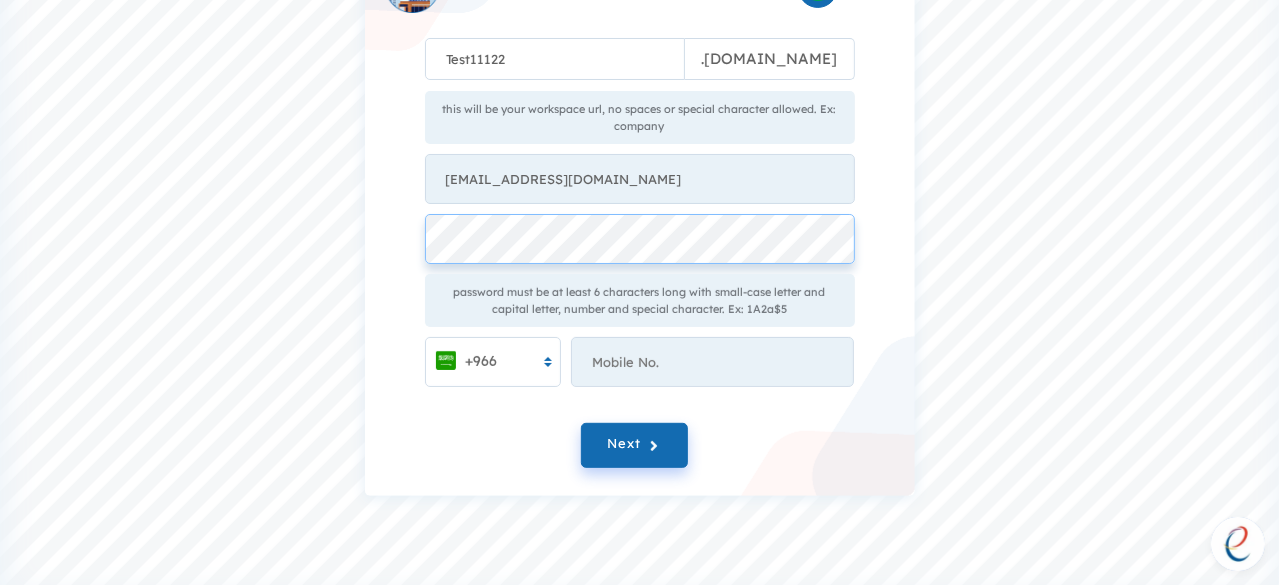 scroll, scrollTop: 300, scrollLeft: 0, axis: vertical 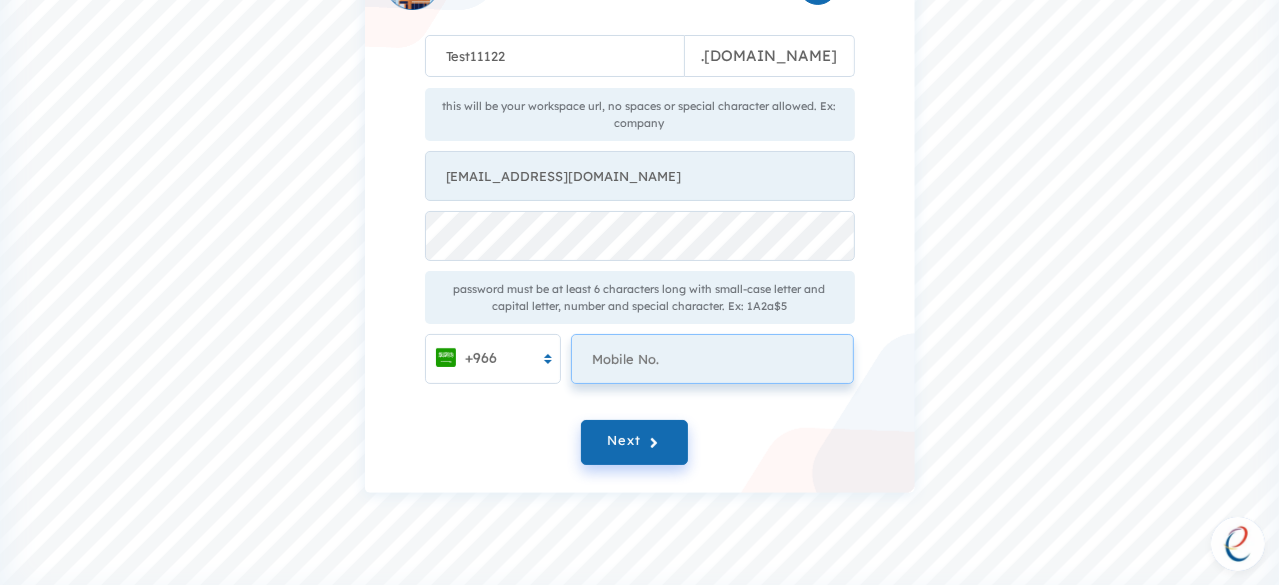 click at bounding box center (712, 359) 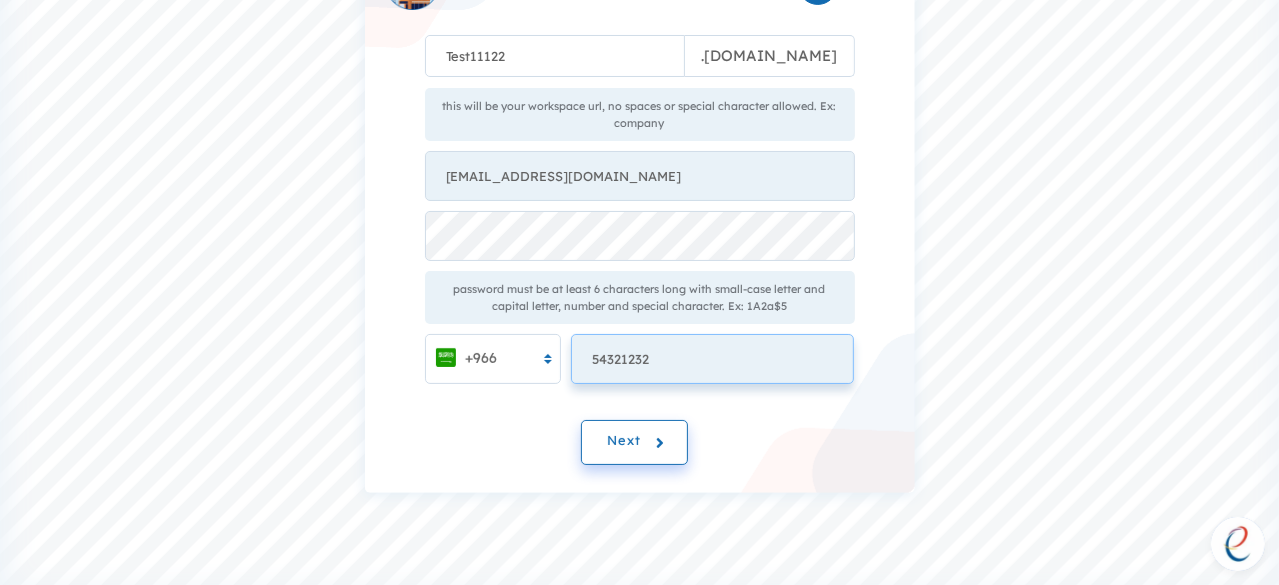 type on "54321232" 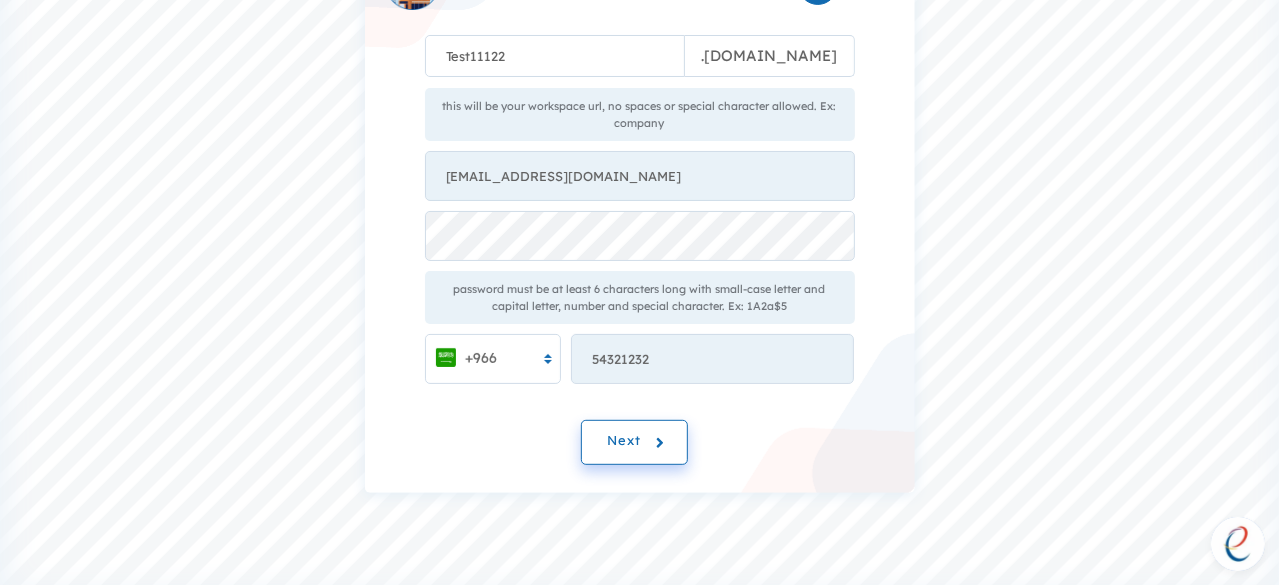 click 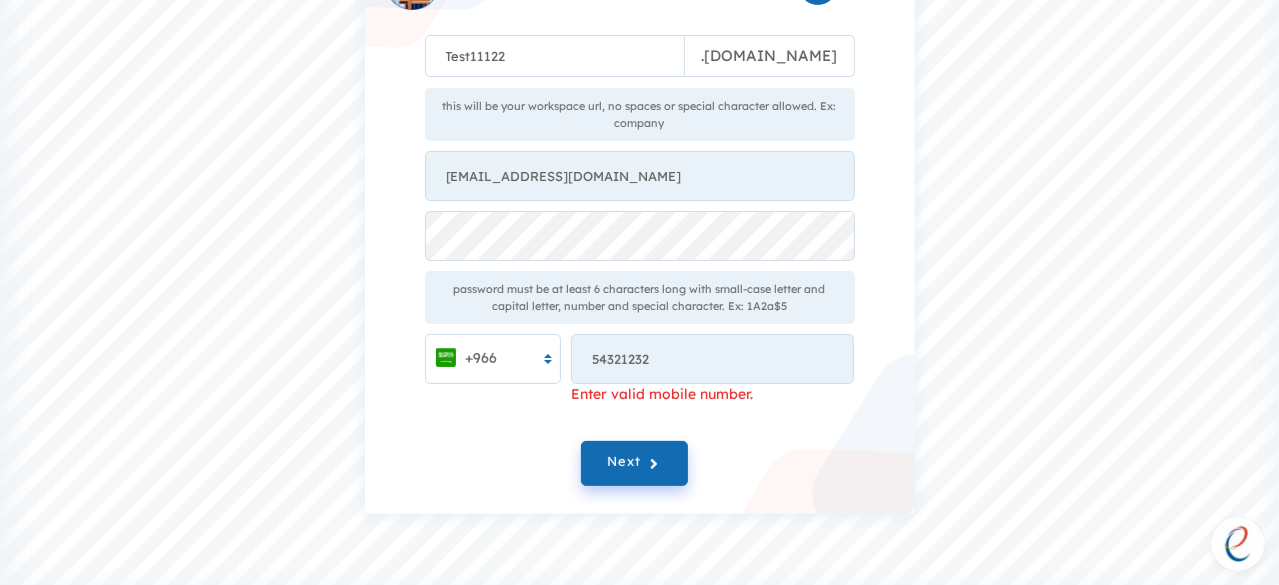 type 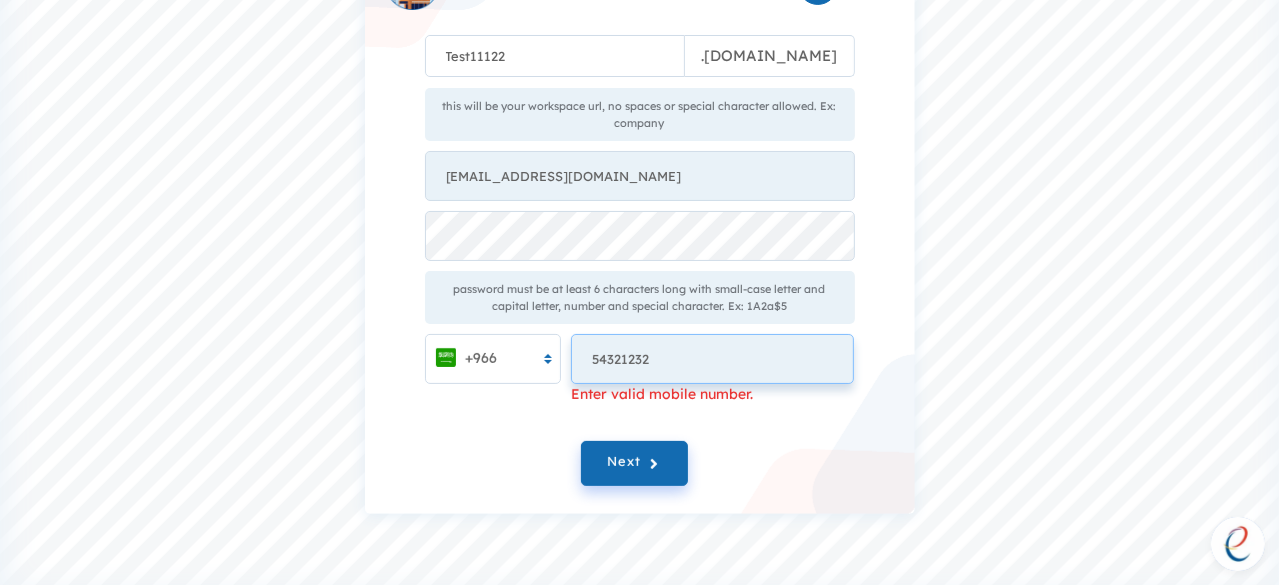drag, startPoint x: 623, startPoint y: 367, endPoint x: 674, endPoint y: 365, distance: 51.0392 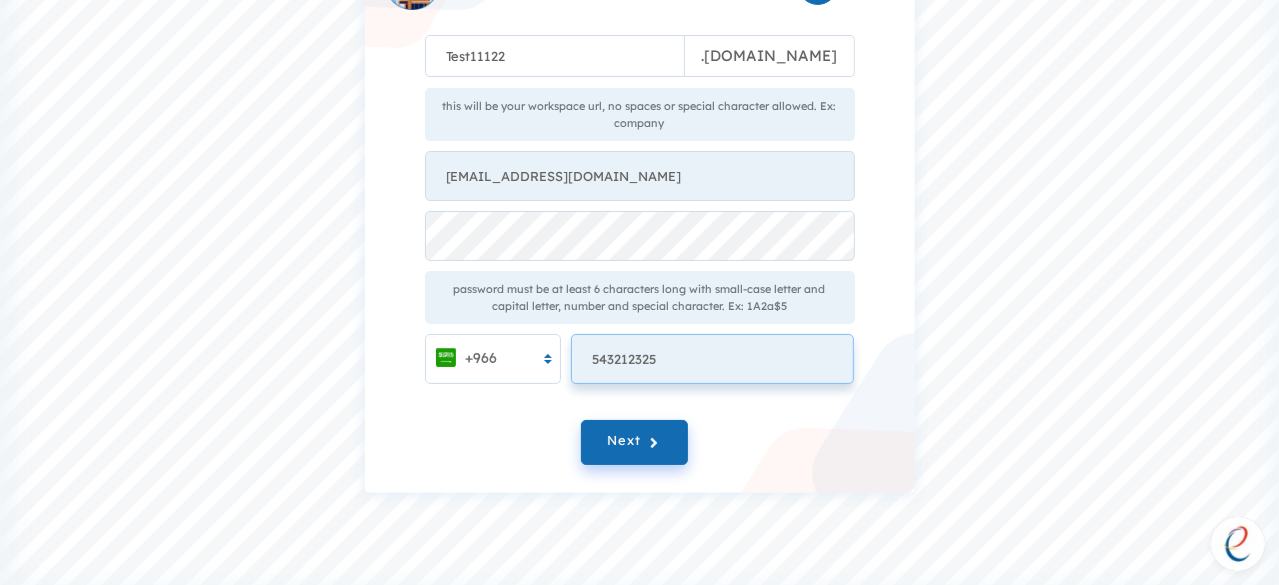 type on "543212325" 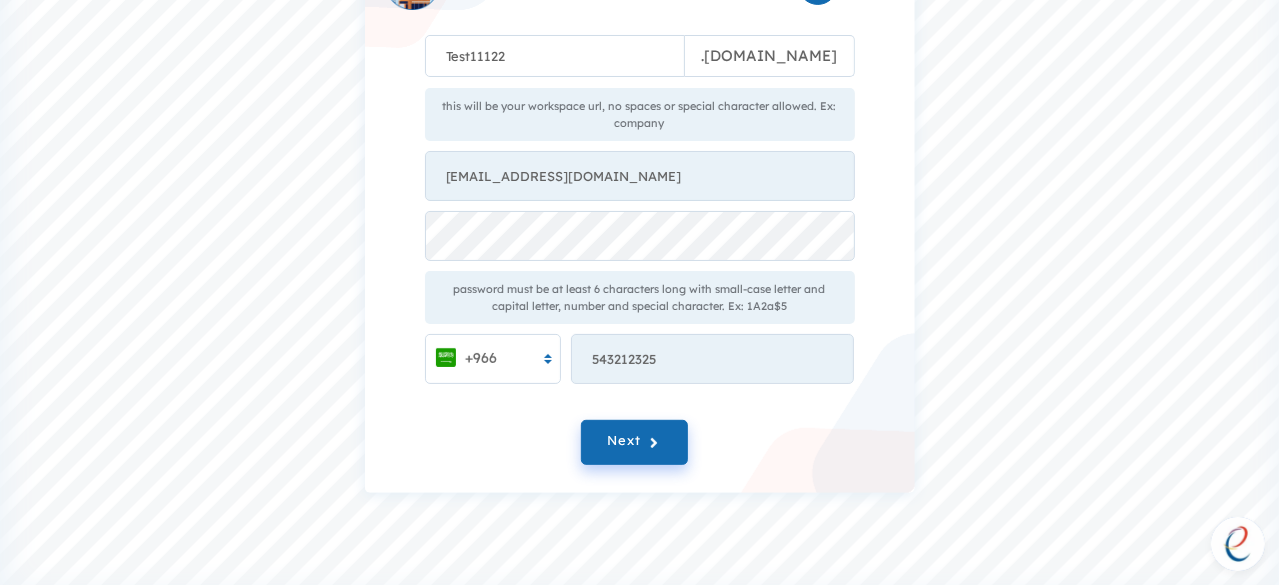 click on "Next" at bounding box center [640, 447] 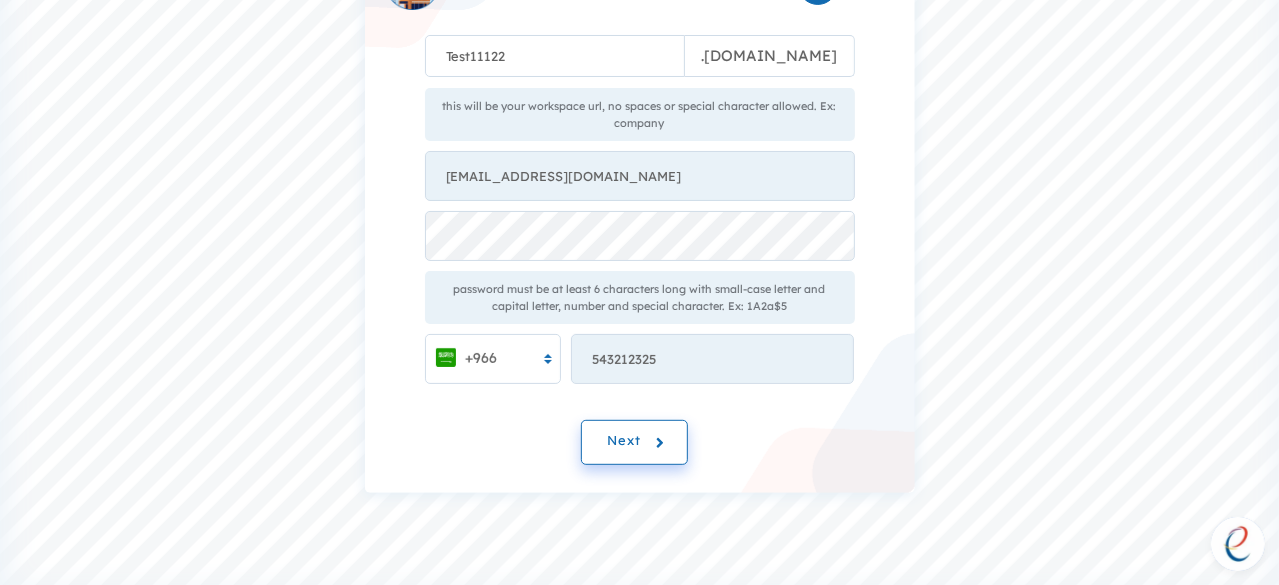 click on "Next" at bounding box center [634, 442] 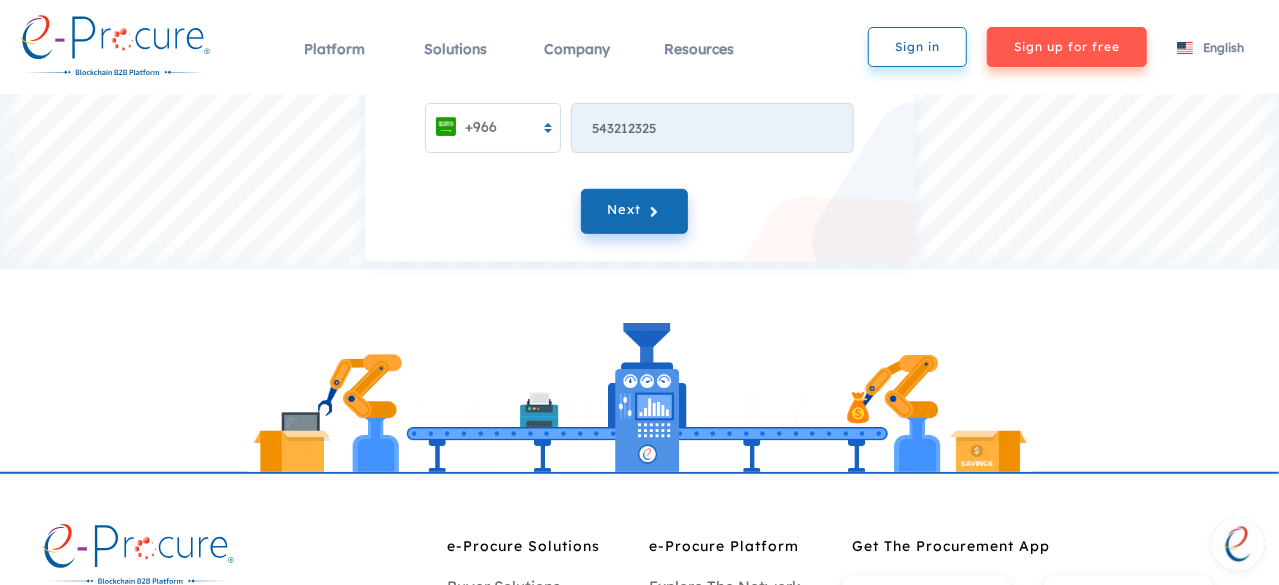 scroll, scrollTop: 500, scrollLeft: 0, axis: vertical 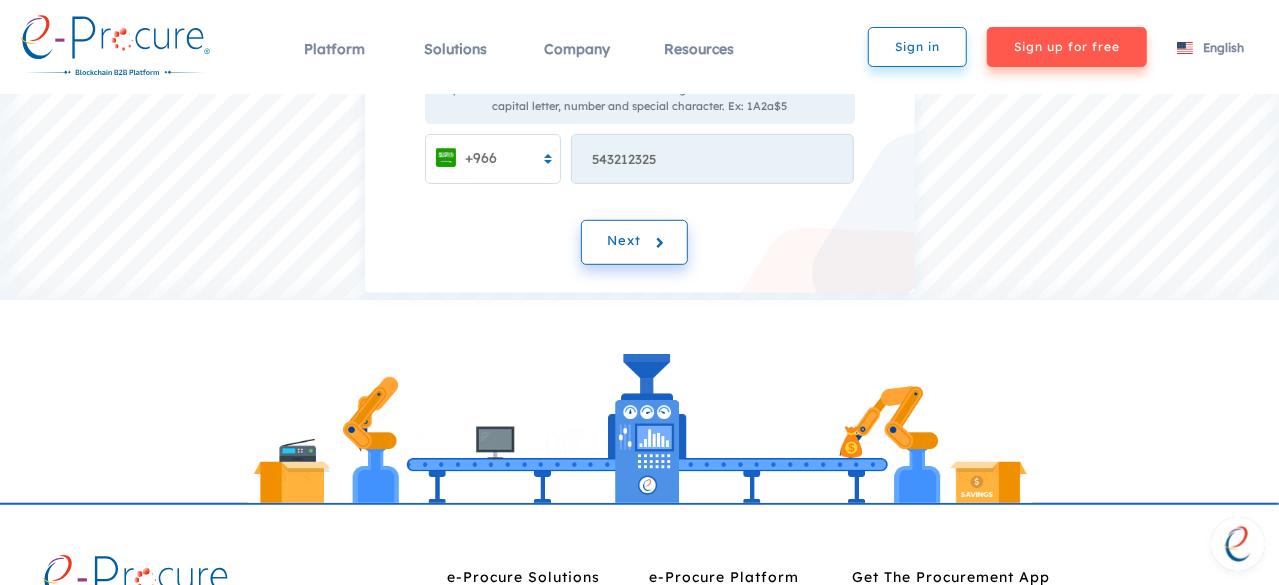click on "Next" at bounding box center [624, 240] 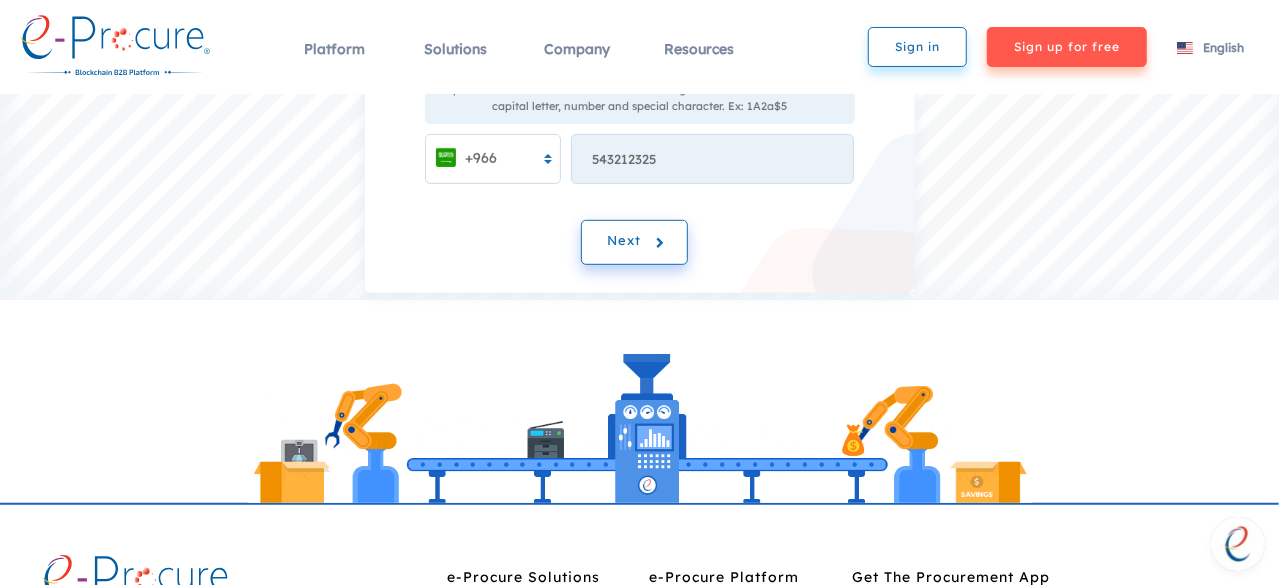 click on "Next" at bounding box center (624, 240) 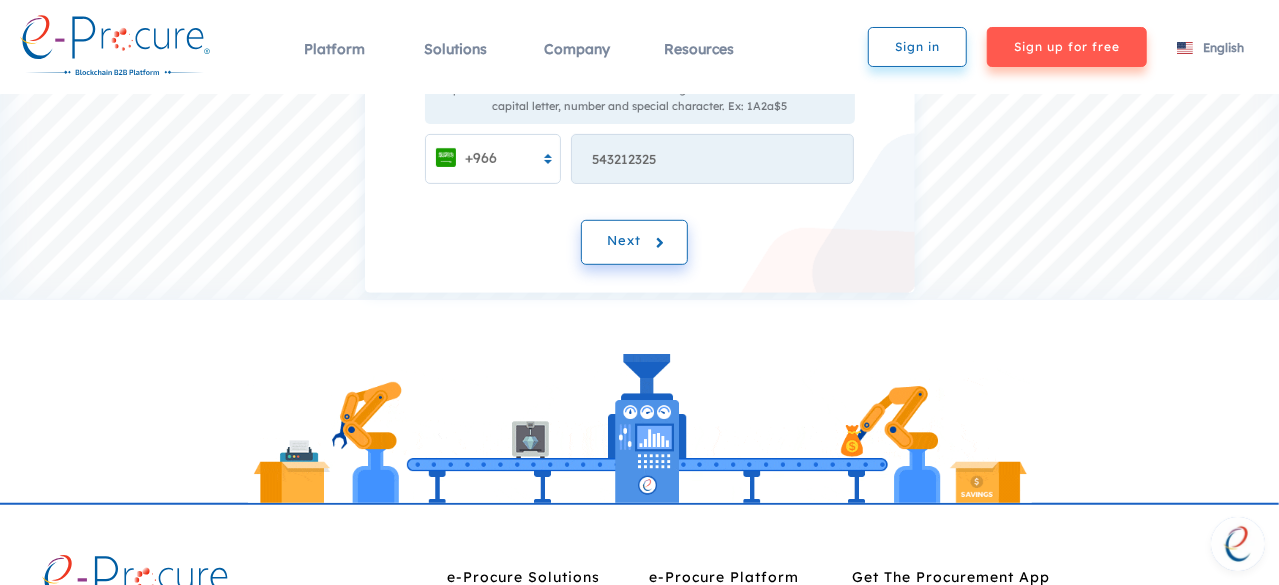 click on "Next" at bounding box center [624, 240] 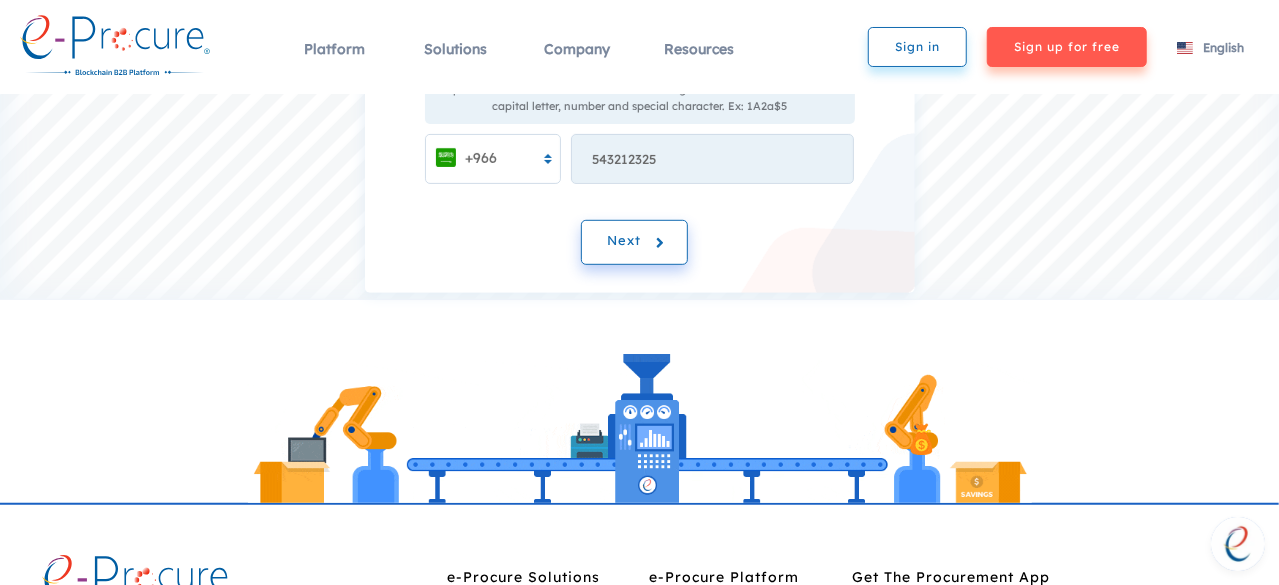 click on "Next" at bounding box center (624, 240) 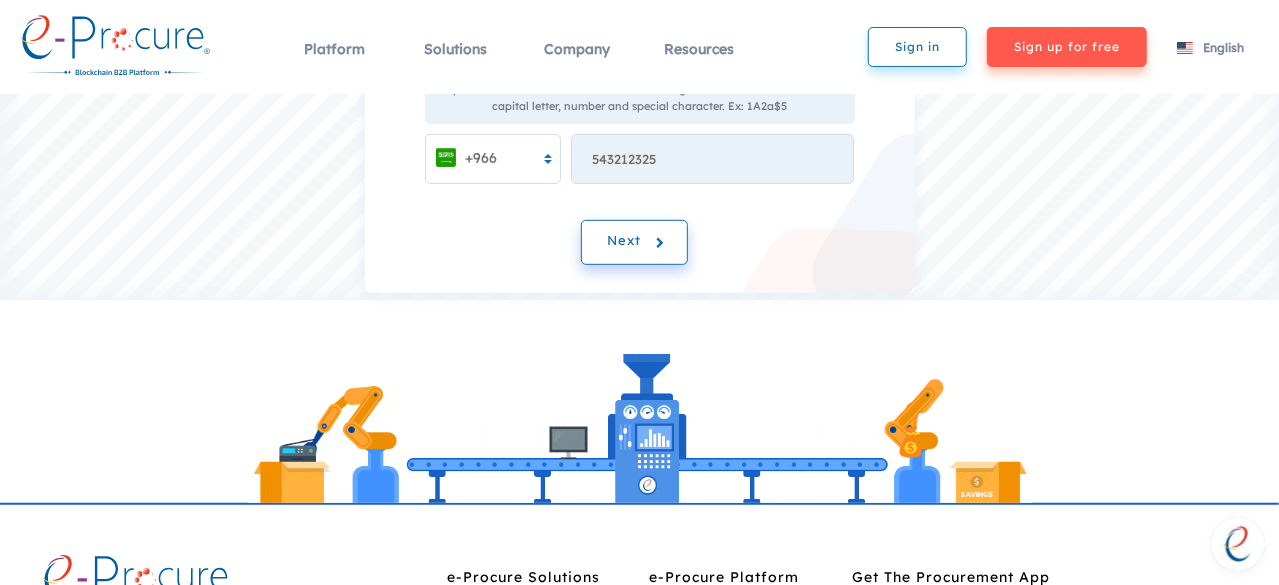 click on "Next" at bounding box center (624, 240) 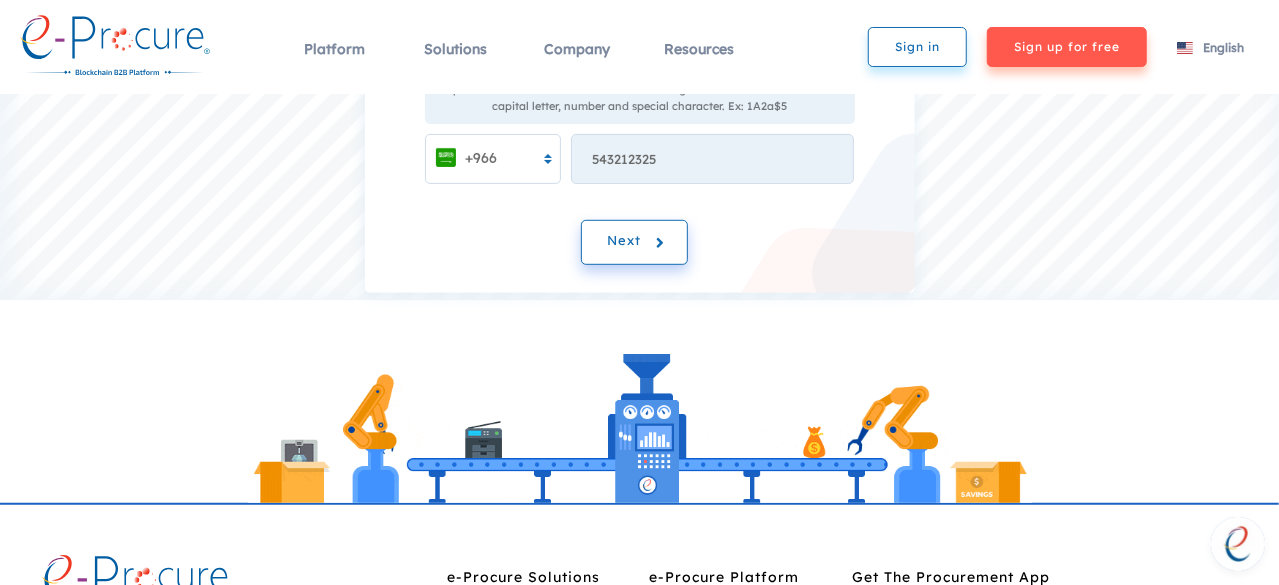 click on "Next" at bounding box center [624, 242] 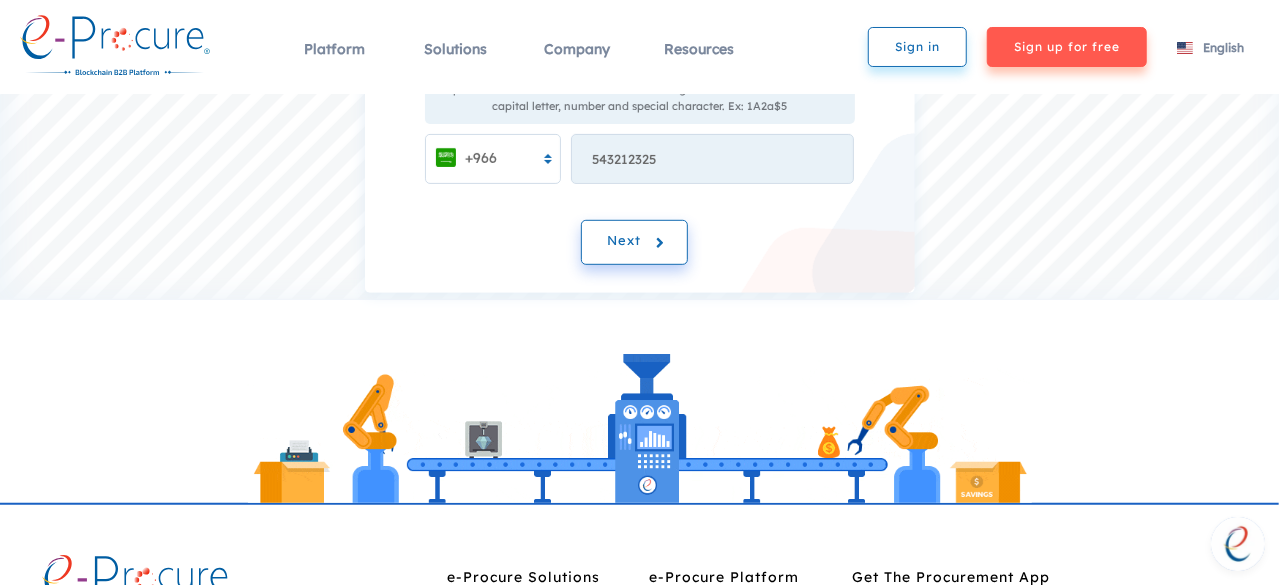 click on "Next" at bounding box center [624, 242] 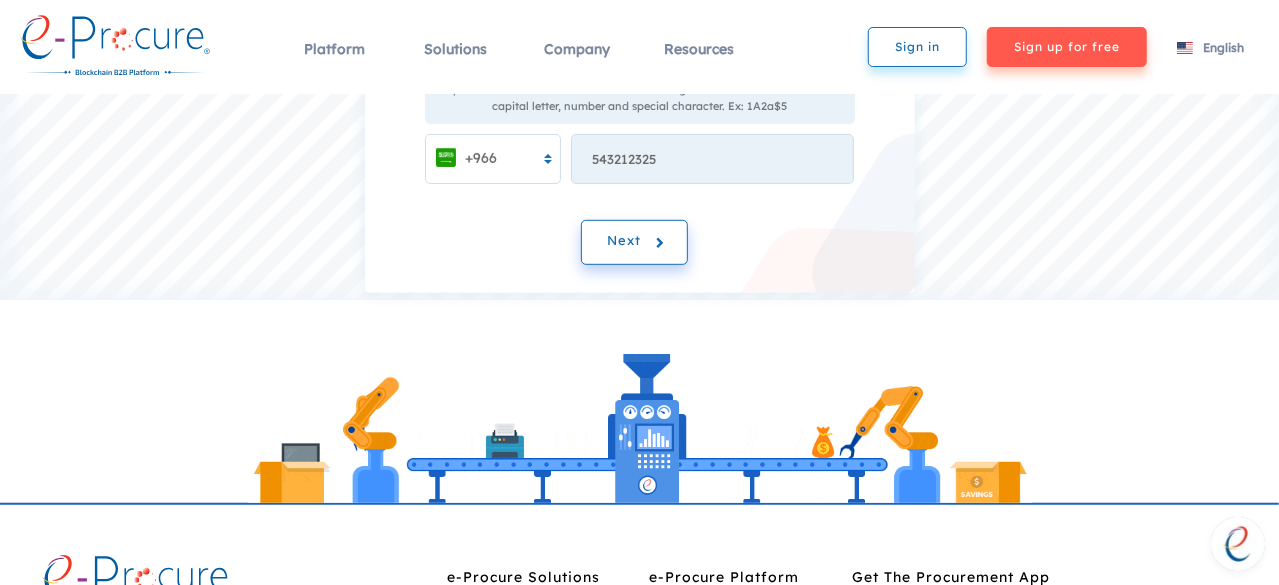 click on "Next" at bounding box center (624, 242) 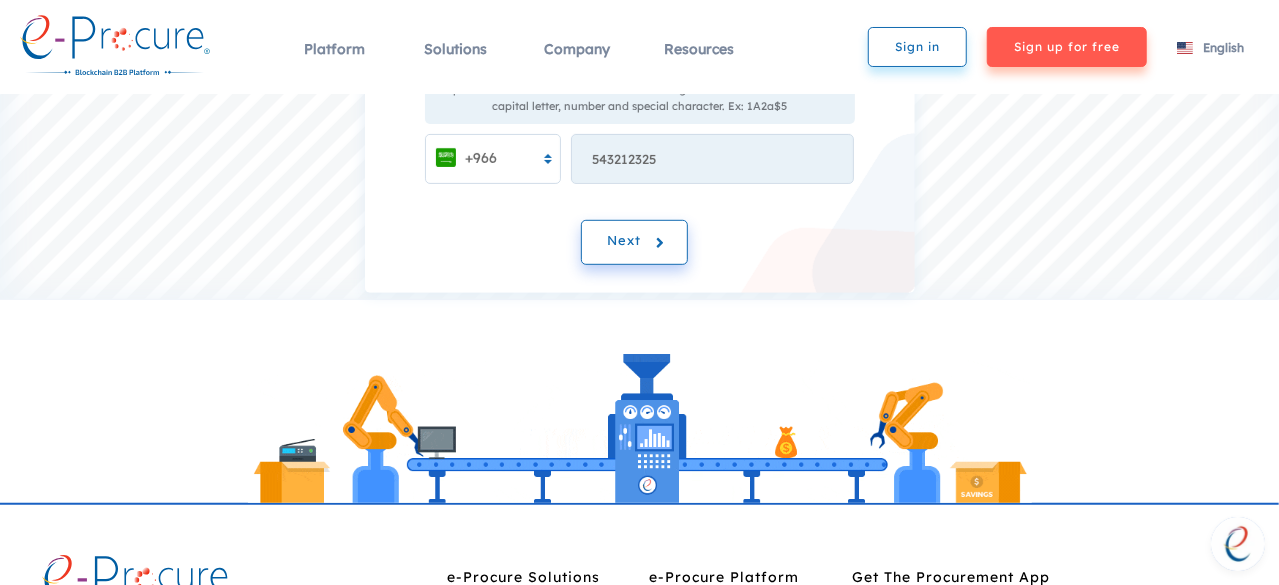 click on "Next" at bounding box center [624, 242] 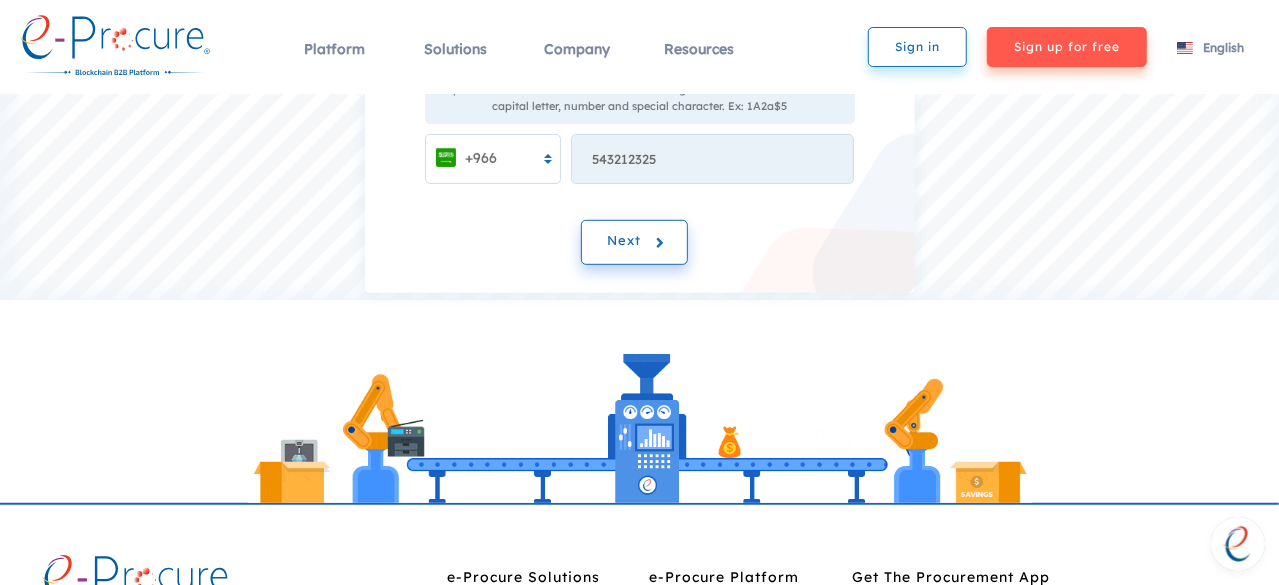 click on "Next" at bounding box center (624, 242) 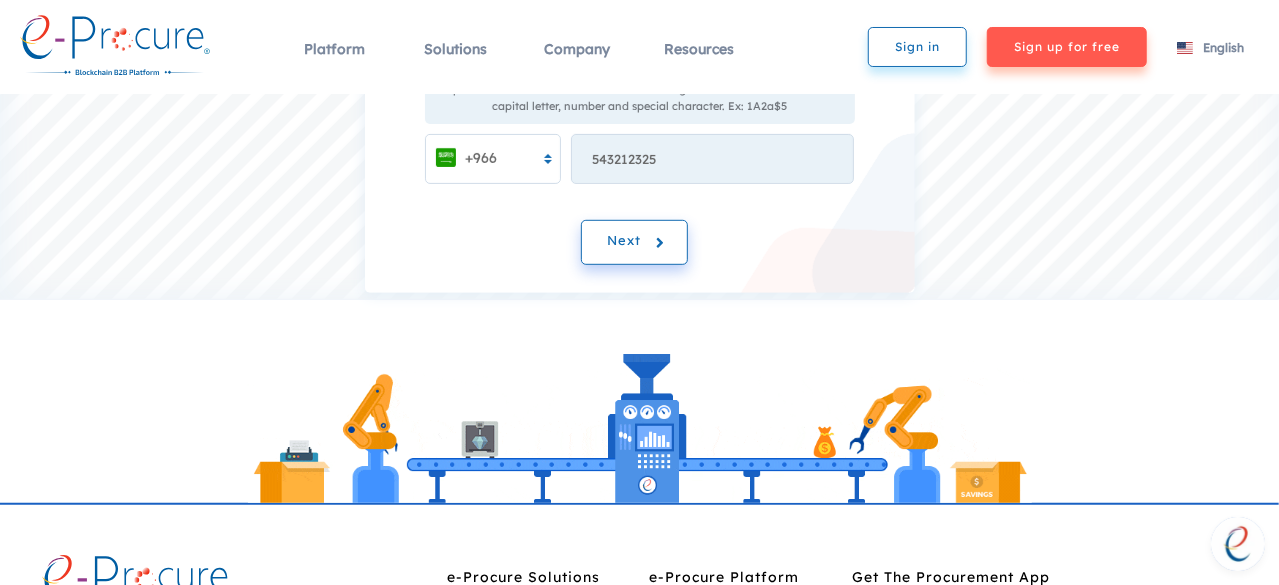 click on "Next" at bounding box center (624, 242) 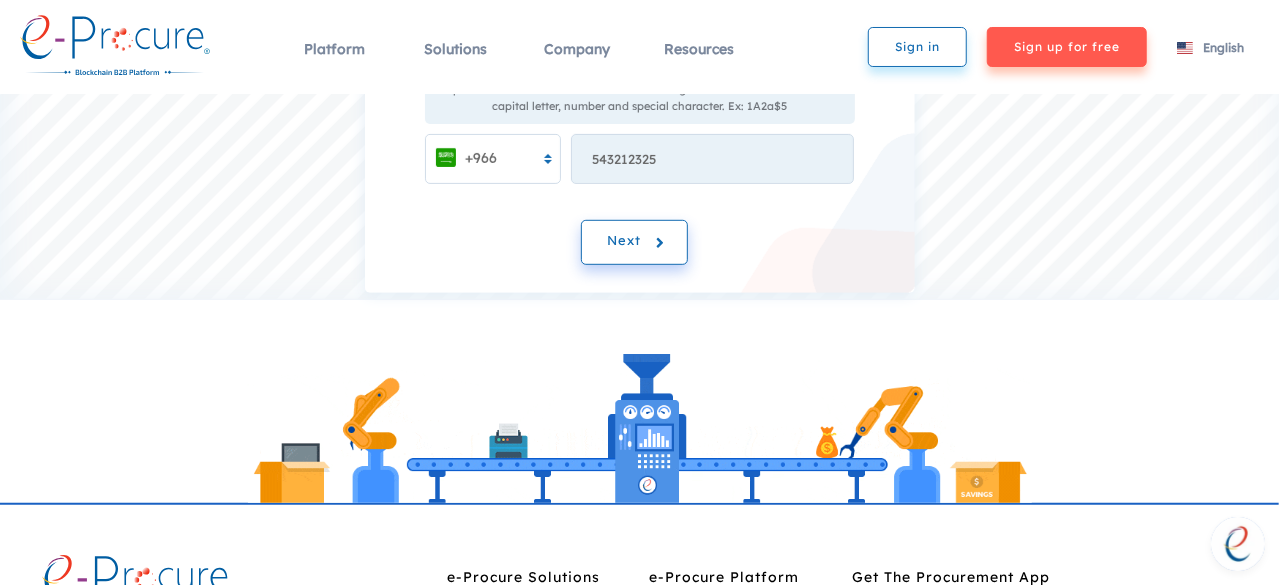 click on "Next" at bounding box center [624, 242] 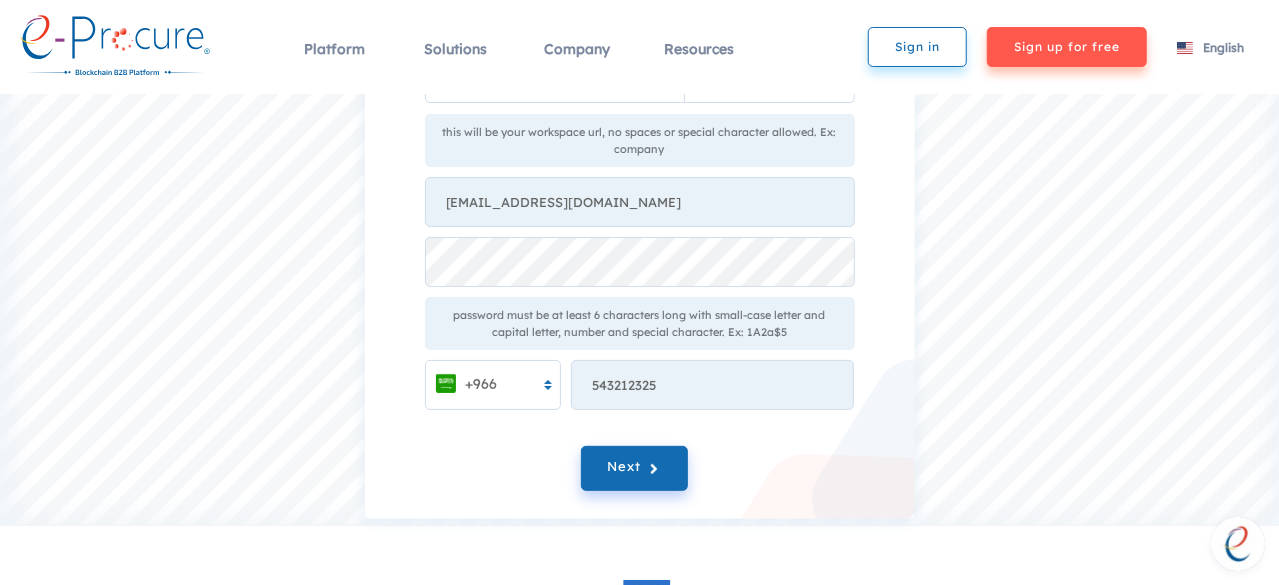 scroll, scrollTop: 0, scrollLeft: 0, axis: both 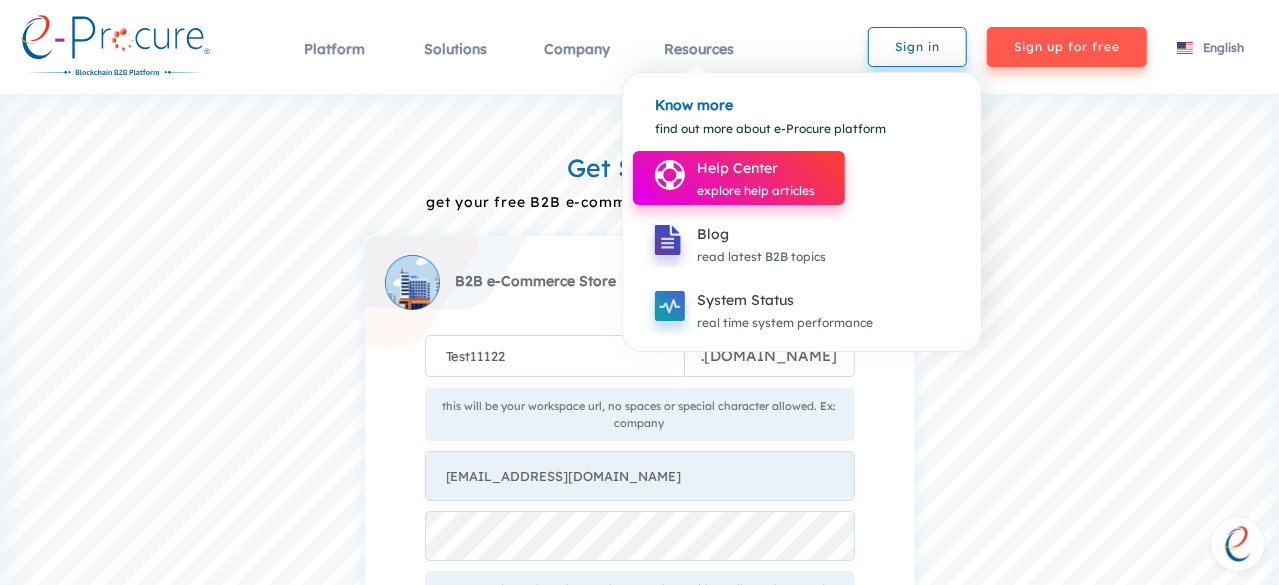 click 